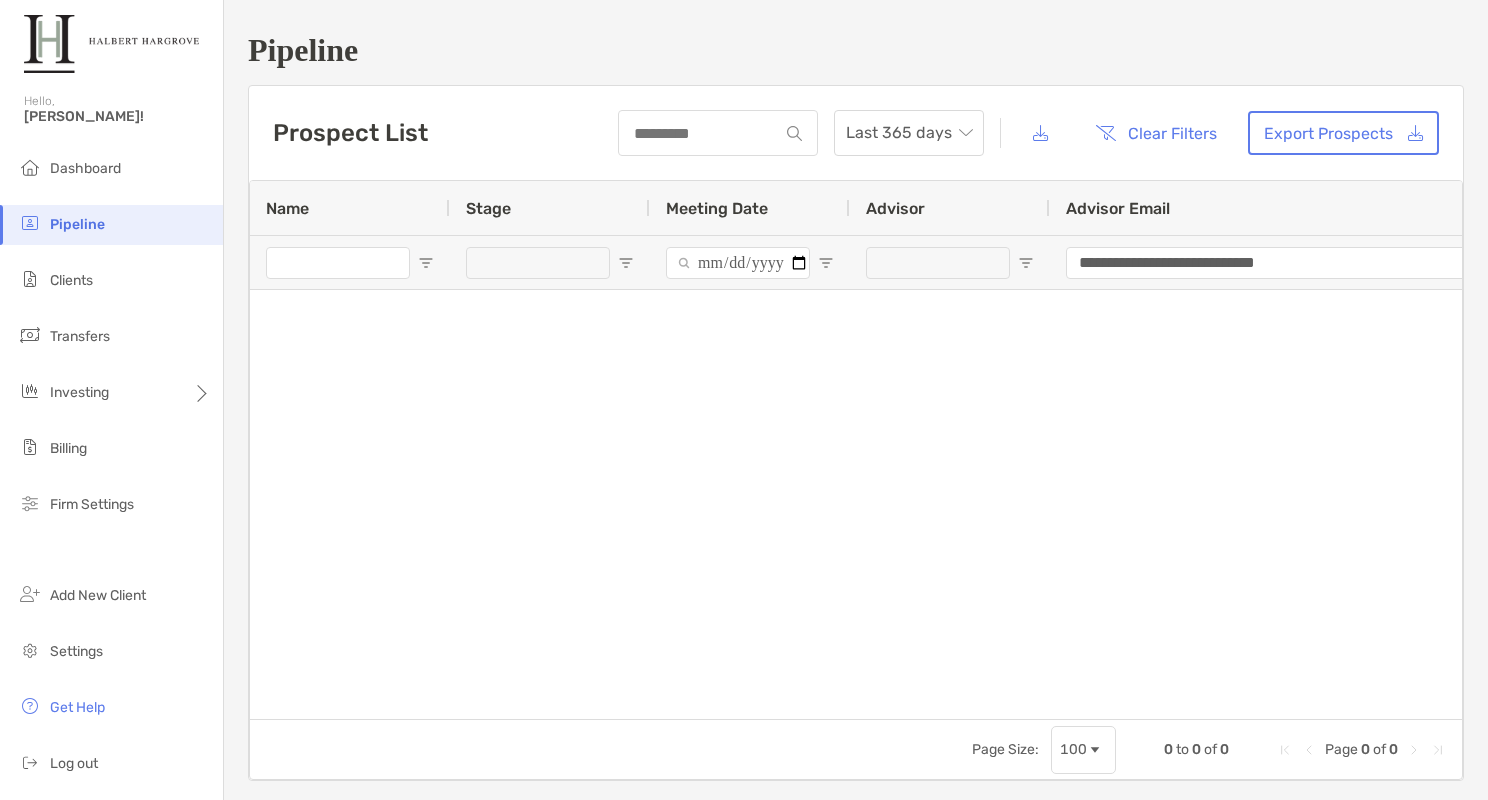 scroll, scrollTop: 0, scrollLeft: 0, axis: both 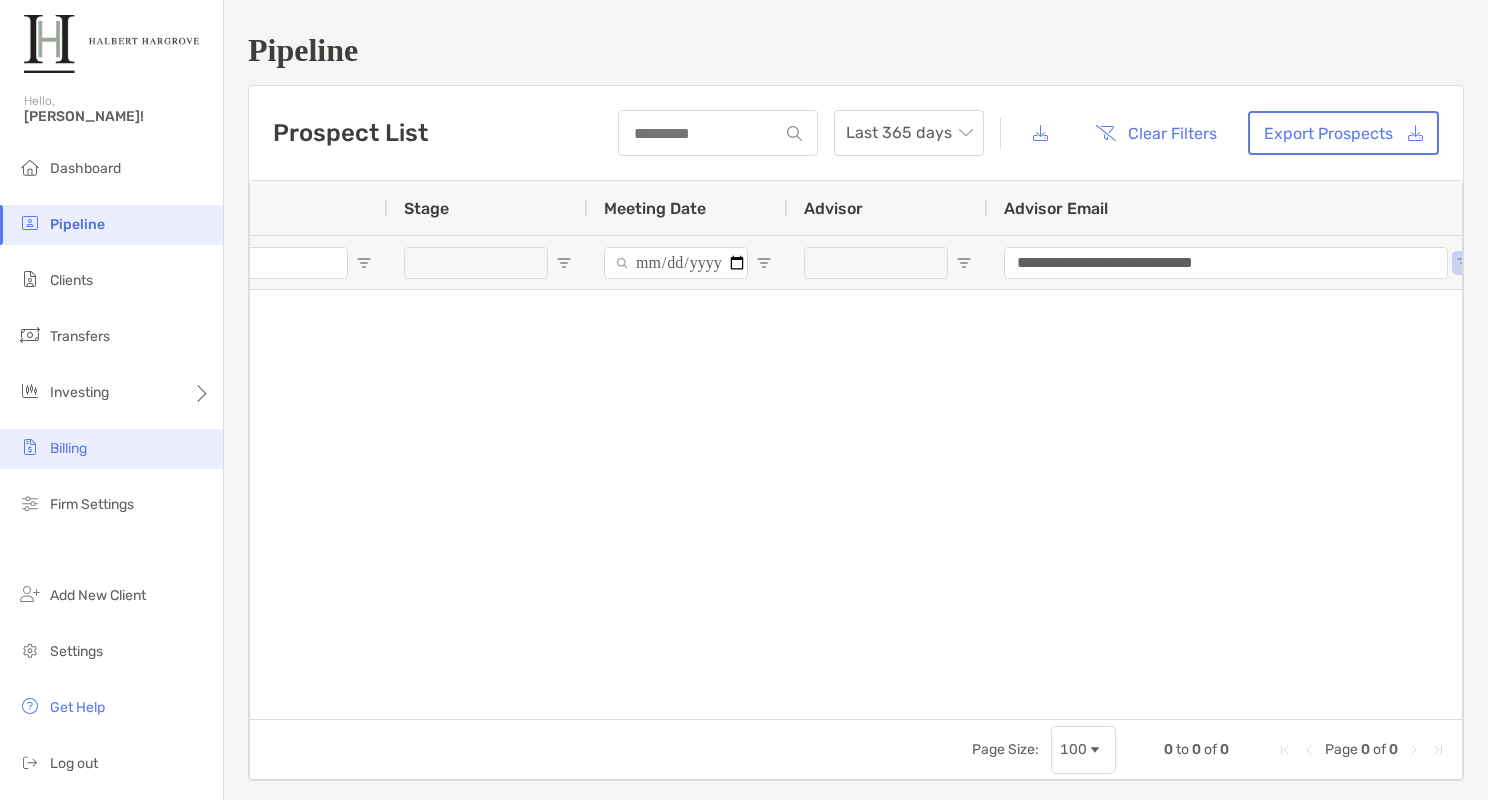 click on "Billing" at bounding box center [111, 449] 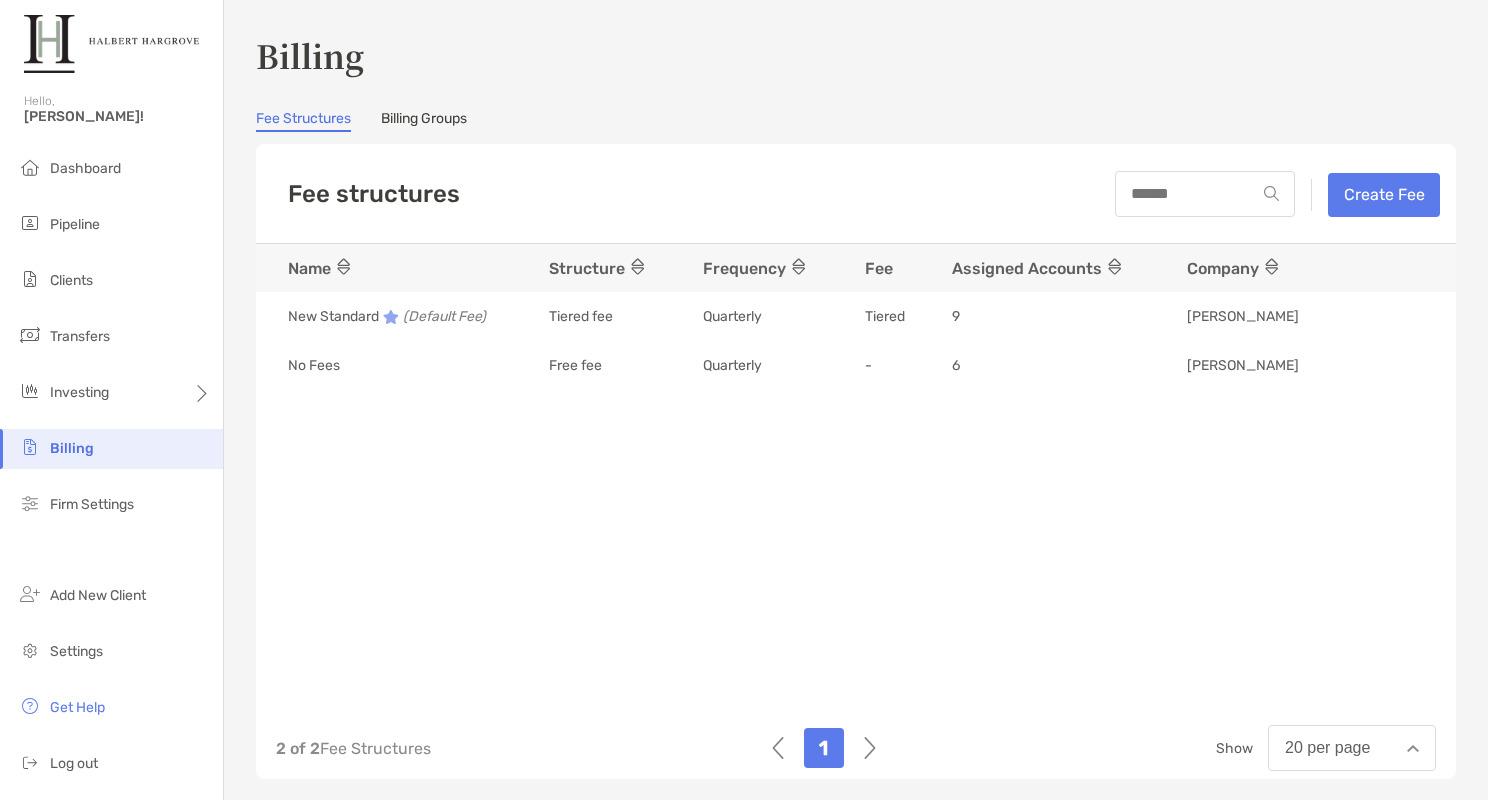 click at bounding box center (778, 748) 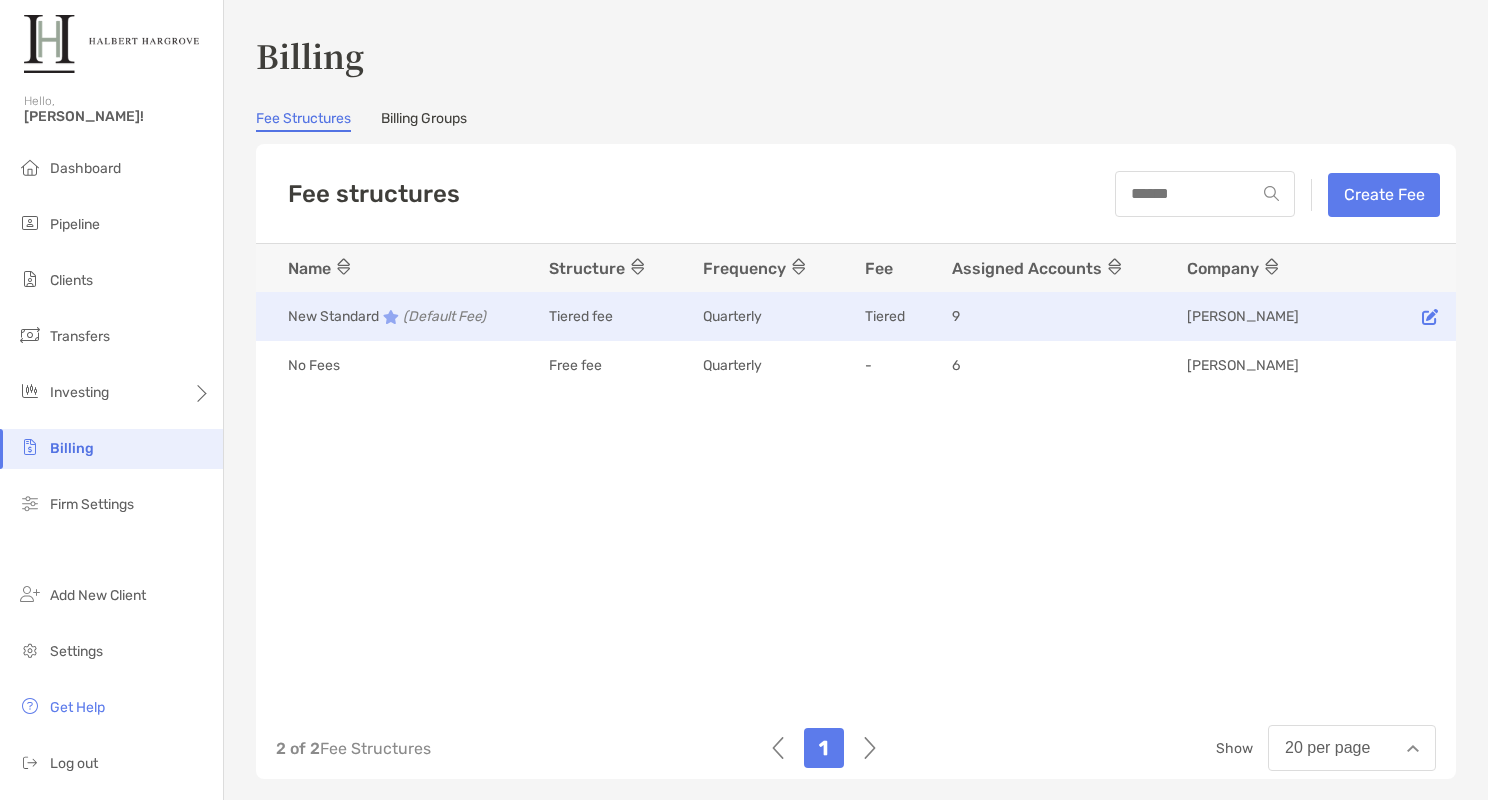 click on "(Default Fee)" at bounding box center [444, 316] 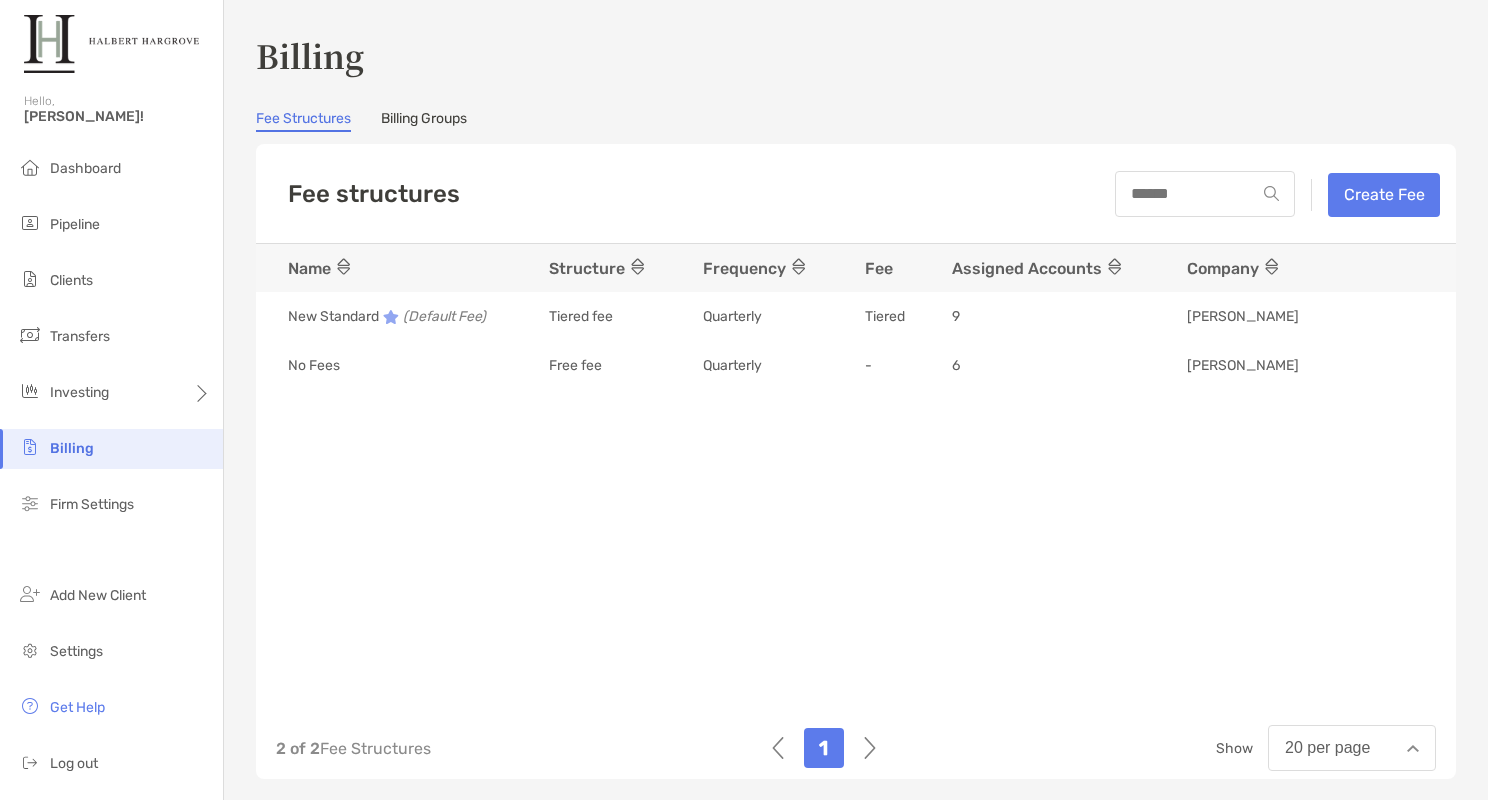 click on "Billing Groups" at bounding box center [424, 121] 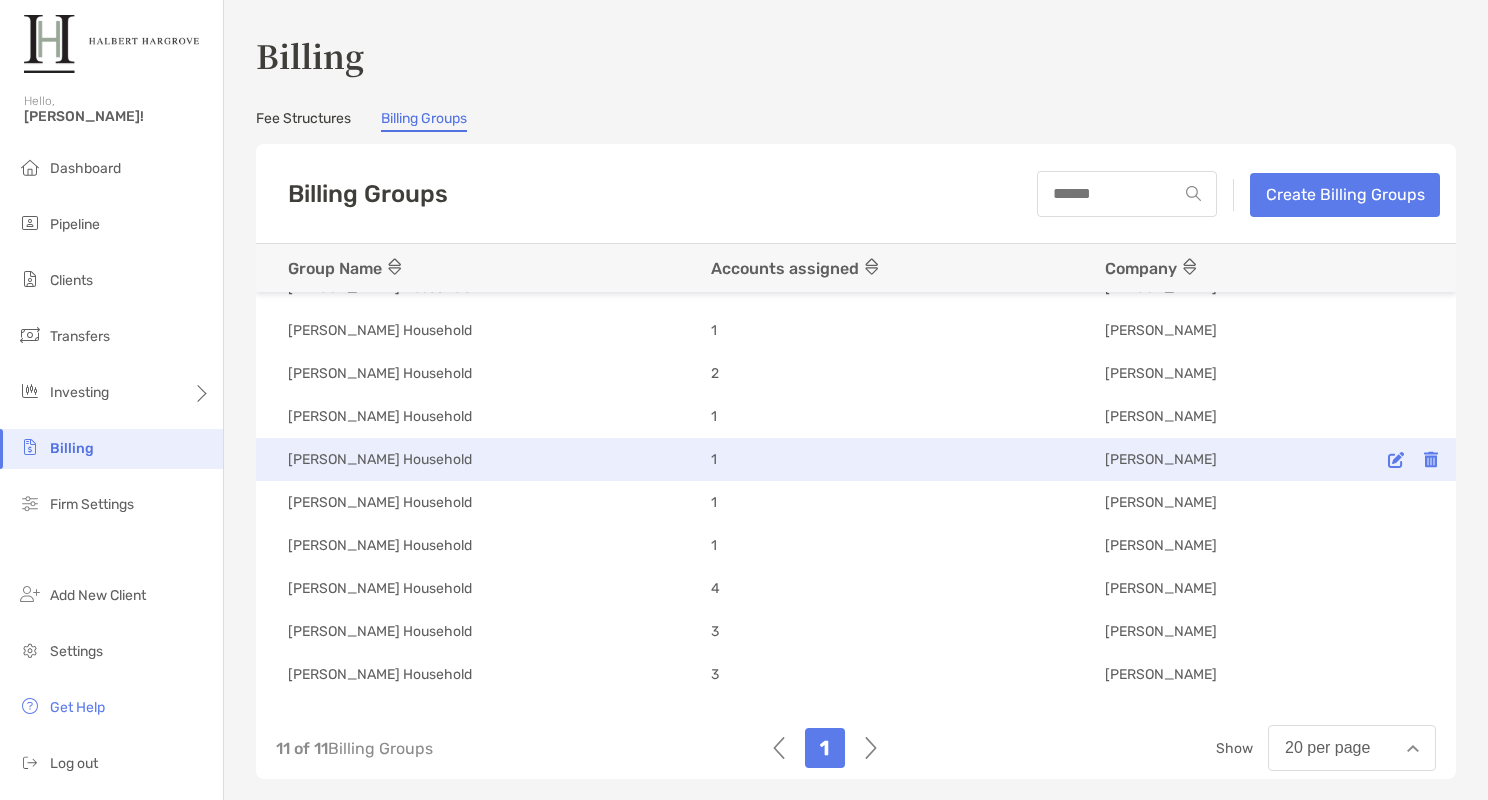 scroll, scrollTop: 70, scrollLeft: 0, axis: vertical 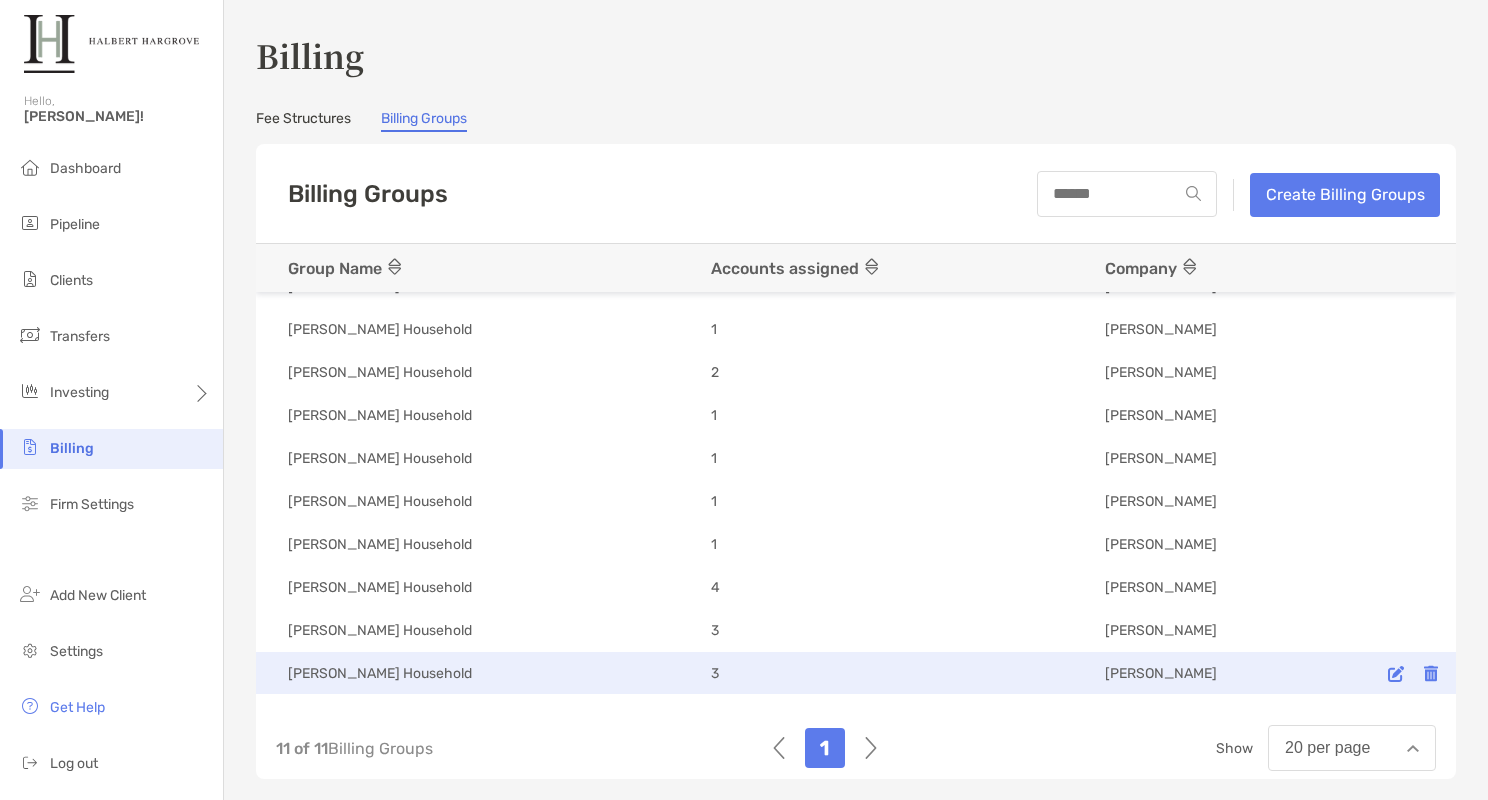 click on "3" at bounding box center (715, 673) 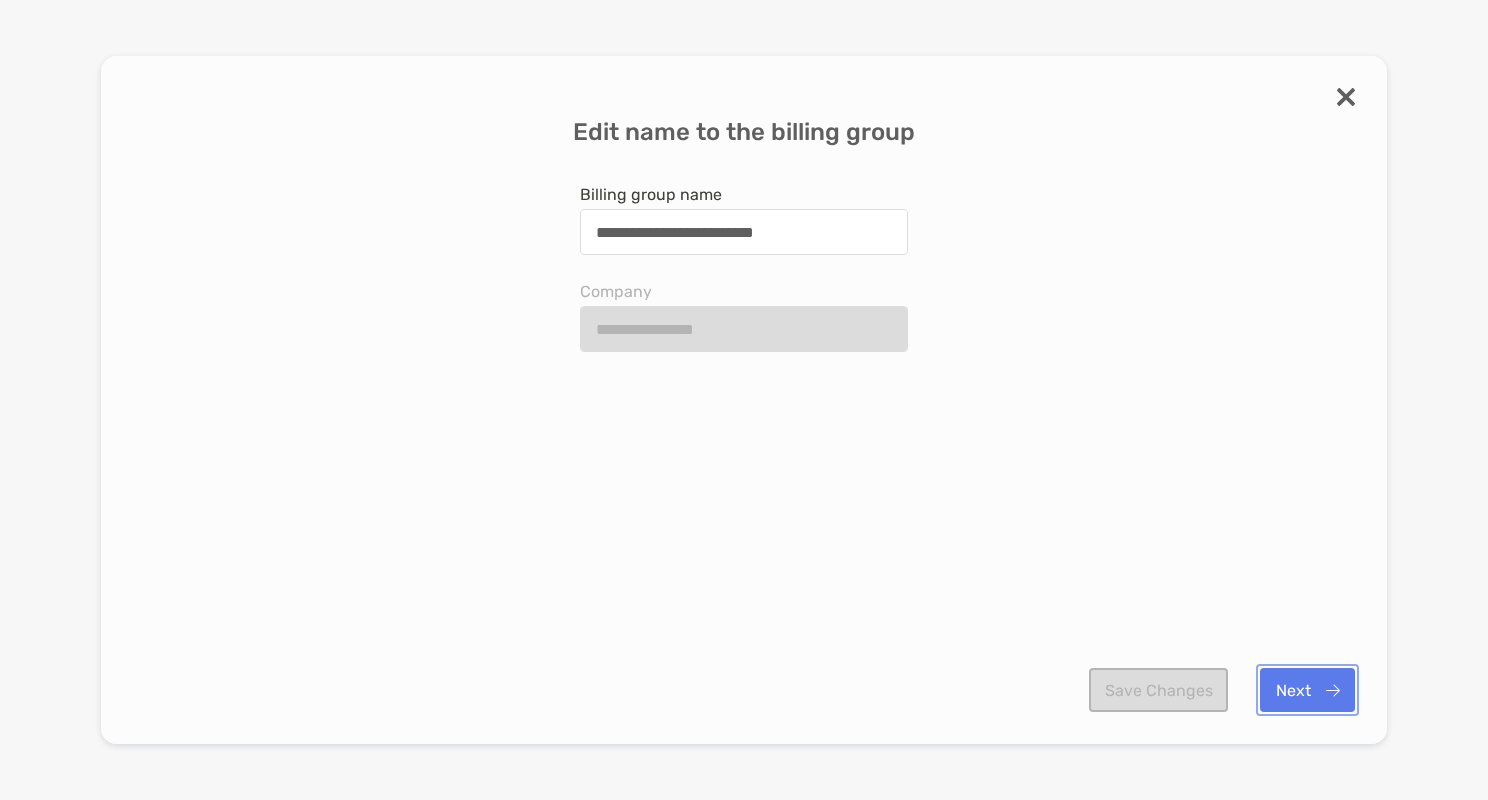 click on "Next" at bounding box center [1307, 690] 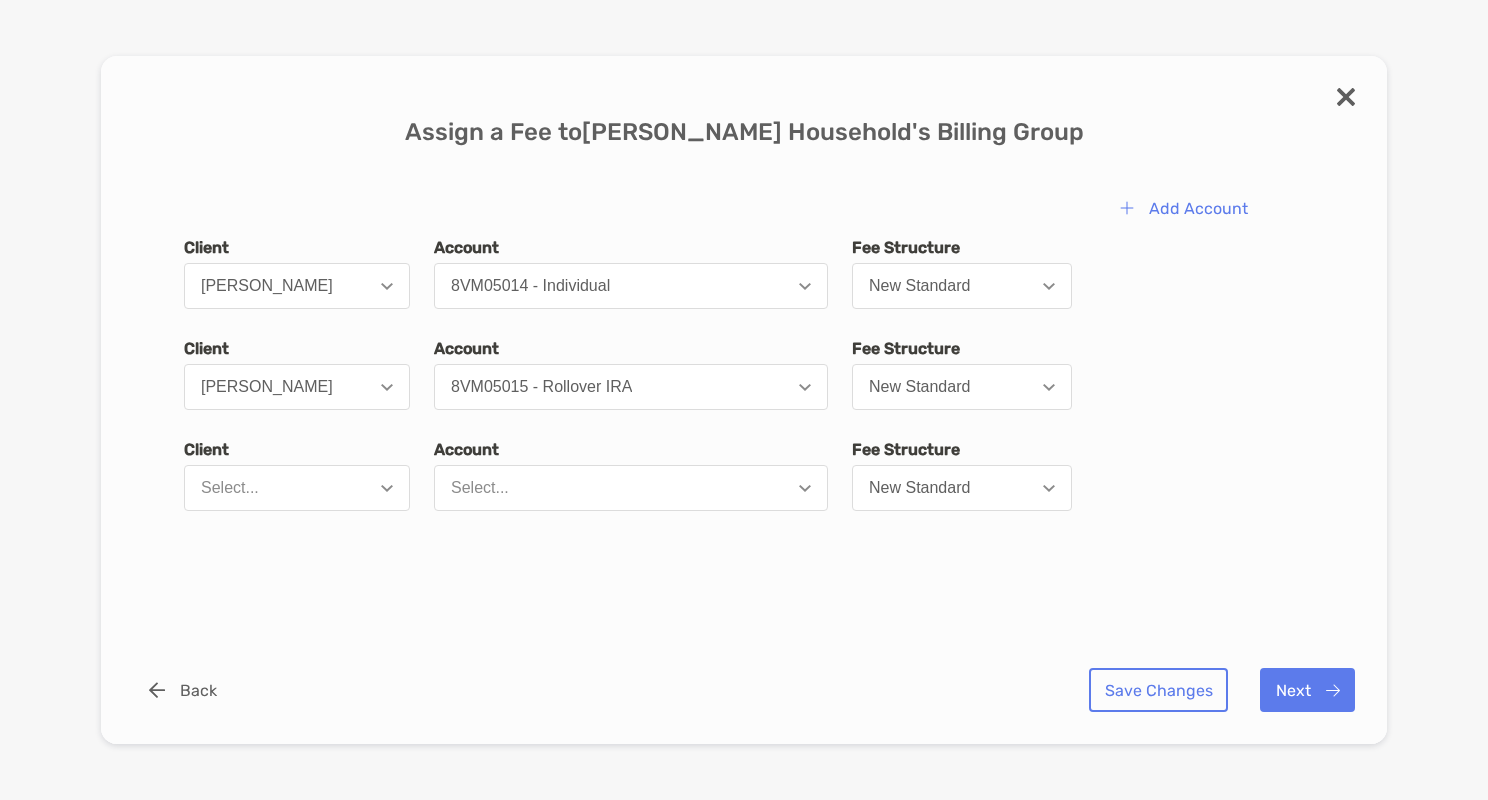 click at bounding box center (1346, 97) 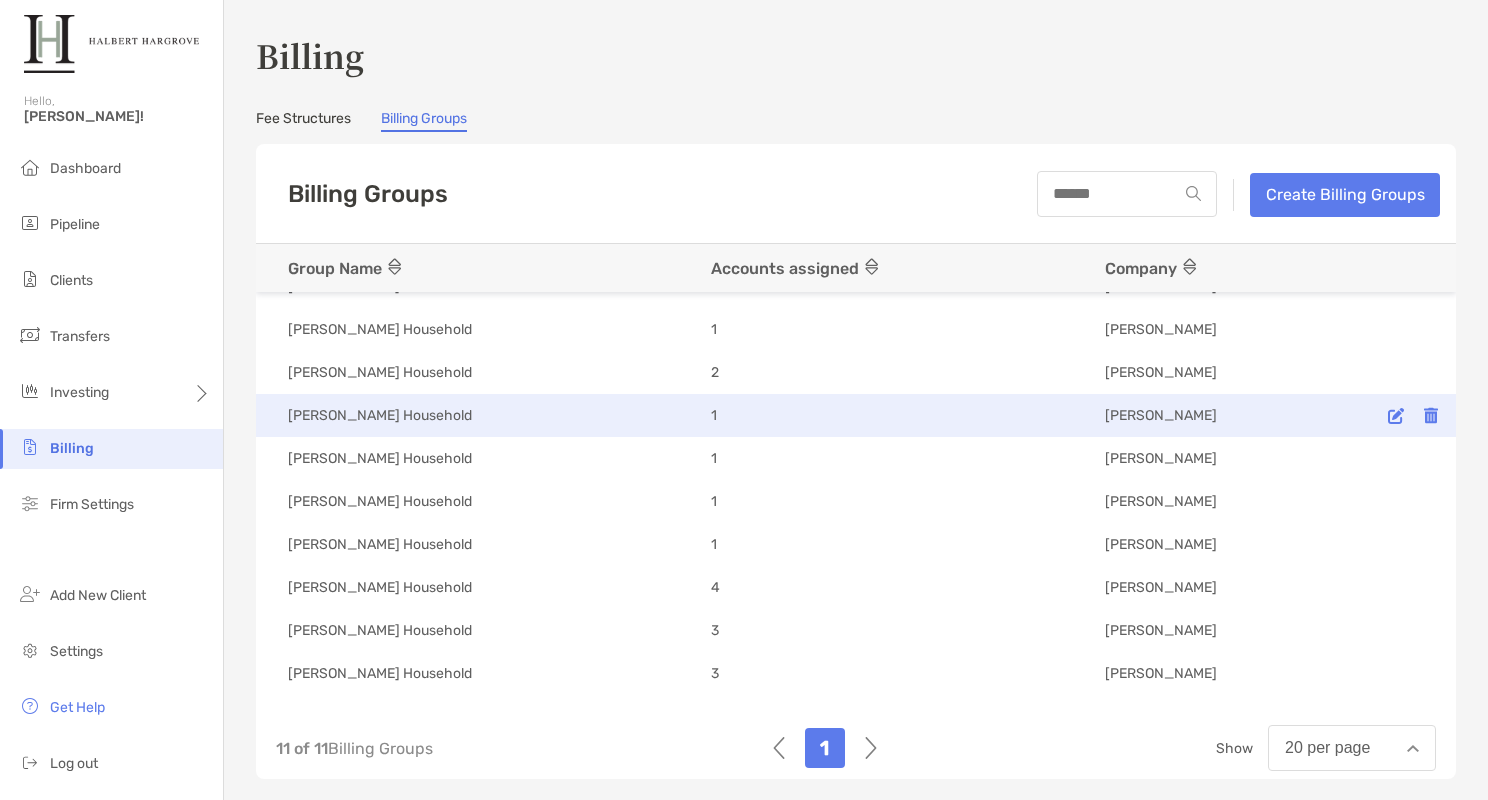 scroll, scrollTop: 0, scrollLeft: 0, axis: both 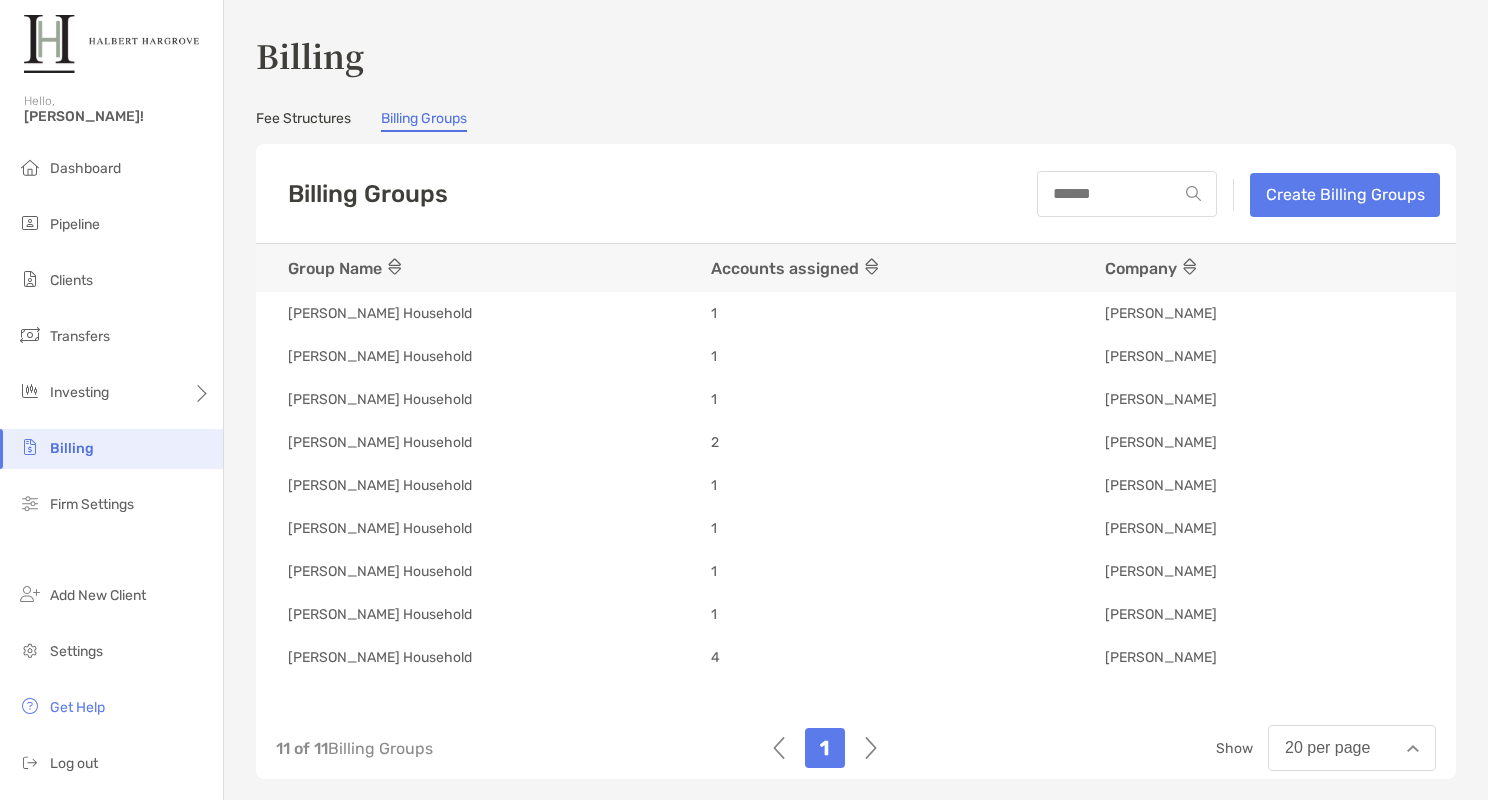 click on "Fee Structures" at bounding box center [303, 121] 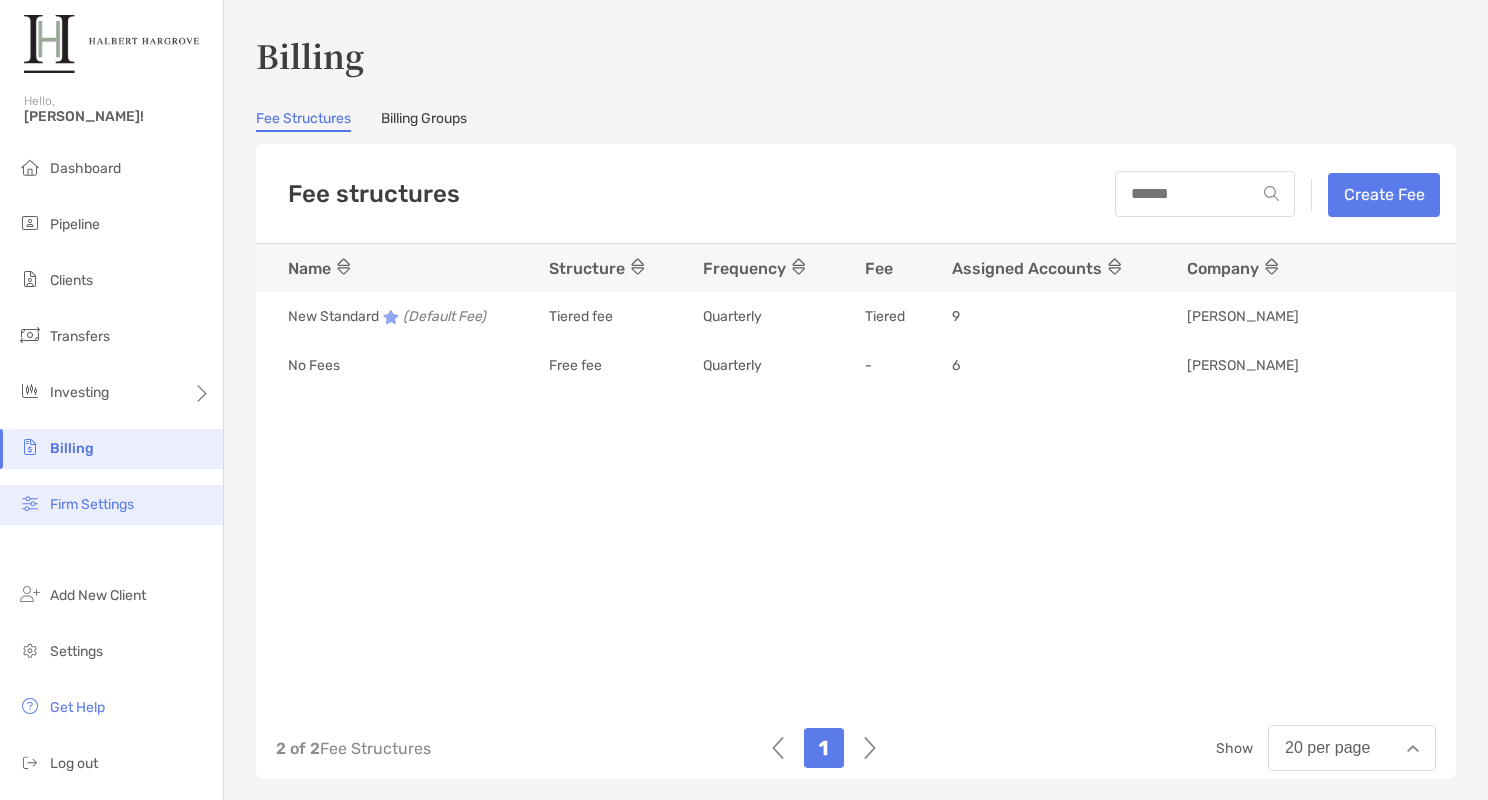 click on "Firm Settings" at bounding box center [111, 505] 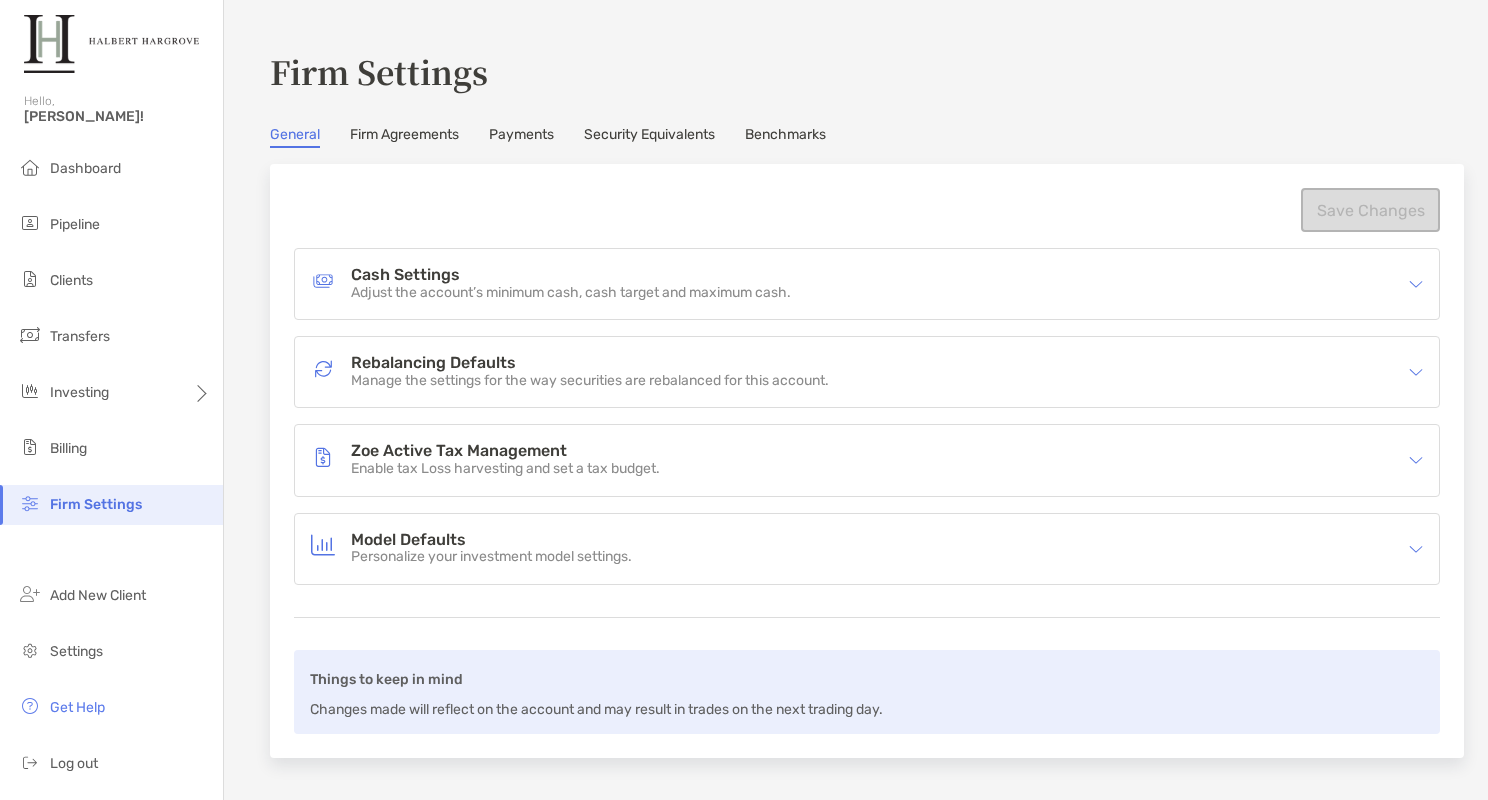 click on "Rebalancing Defaults Manage the settings for the way securities are rebalanced for this account." at bounding box center (854, 372) 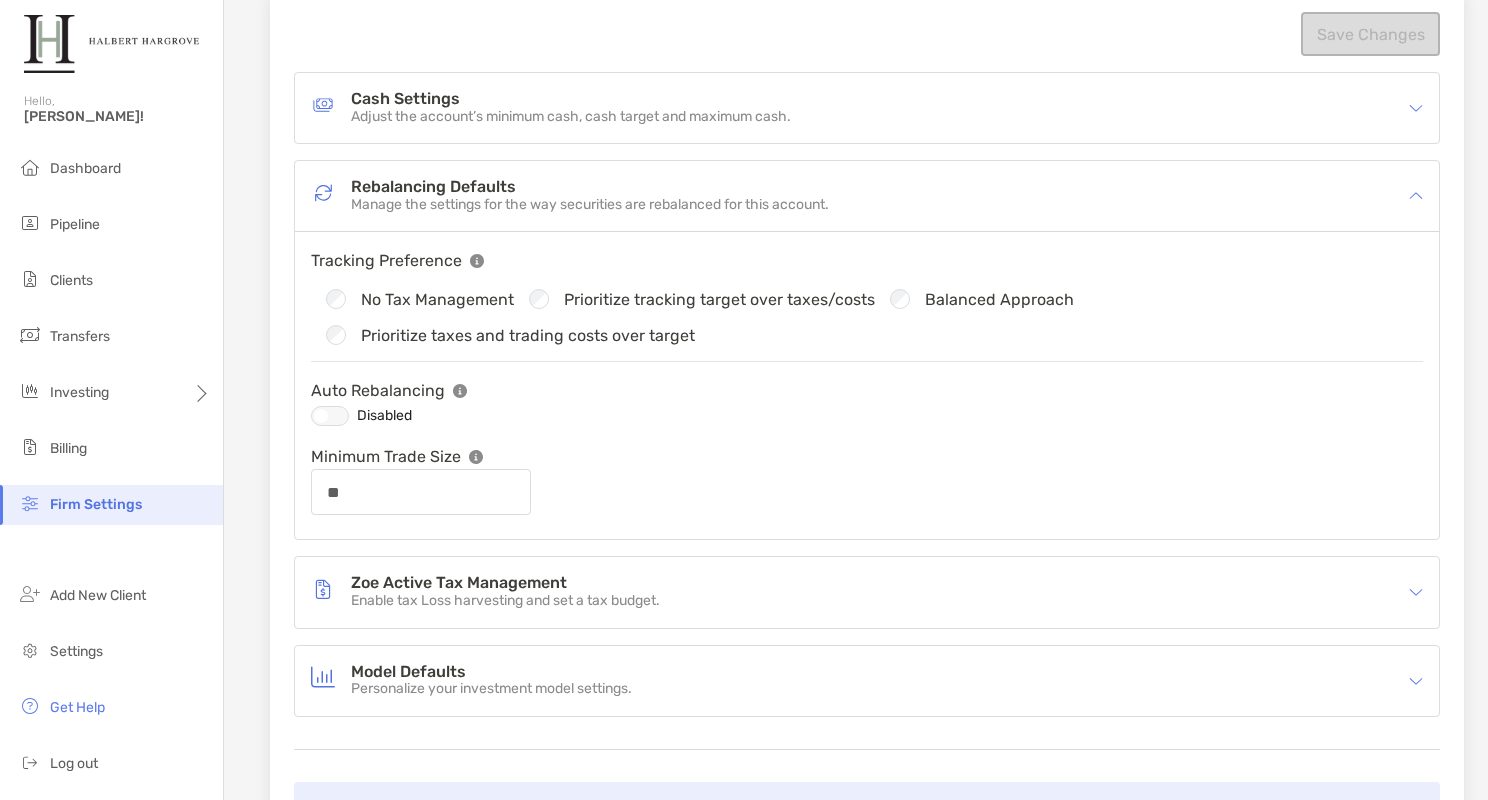 scroll, scrollTop: 176, scrollLeft: 0, axis: vertical 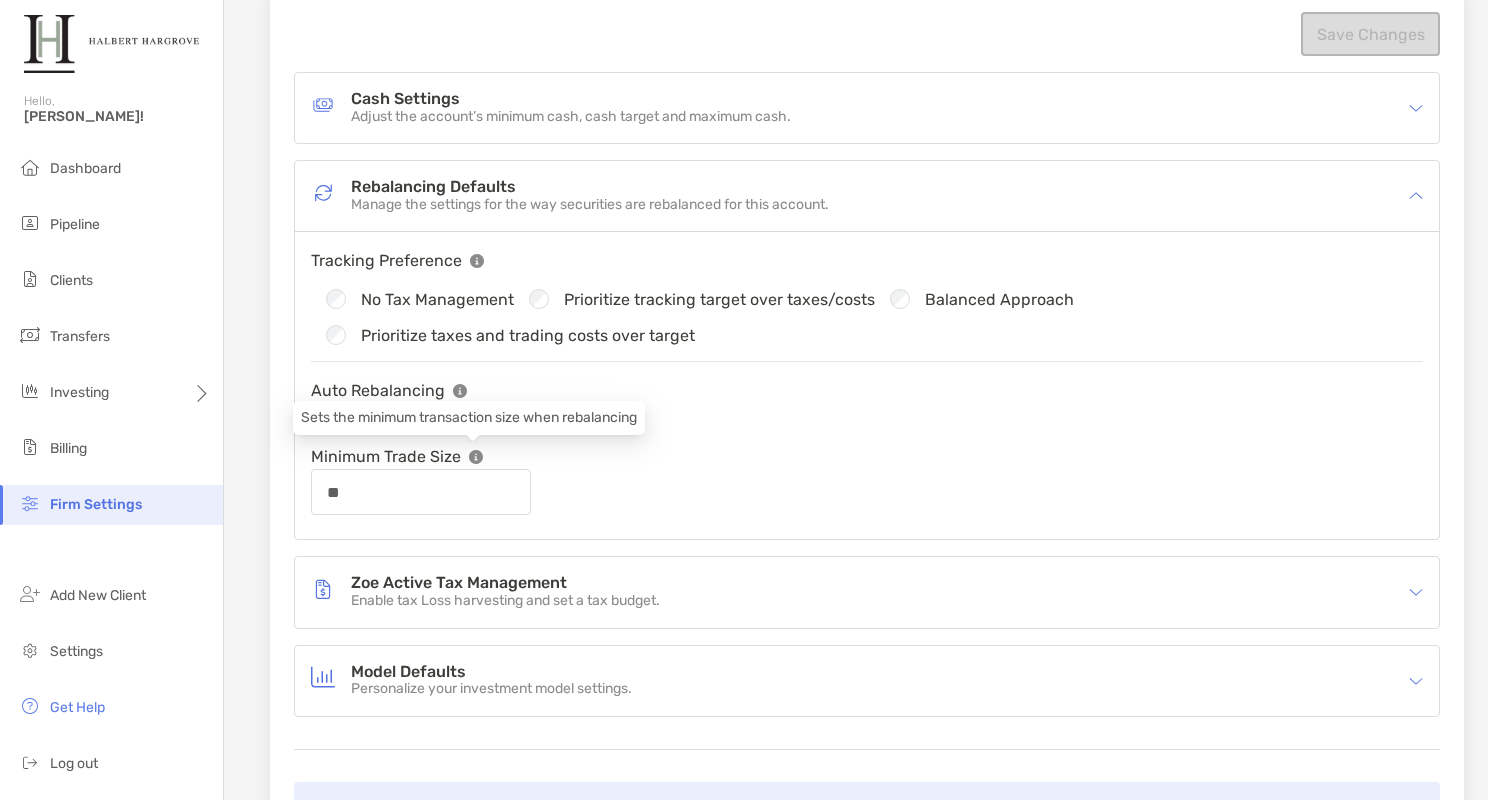 click at bounding box center [476, 457] 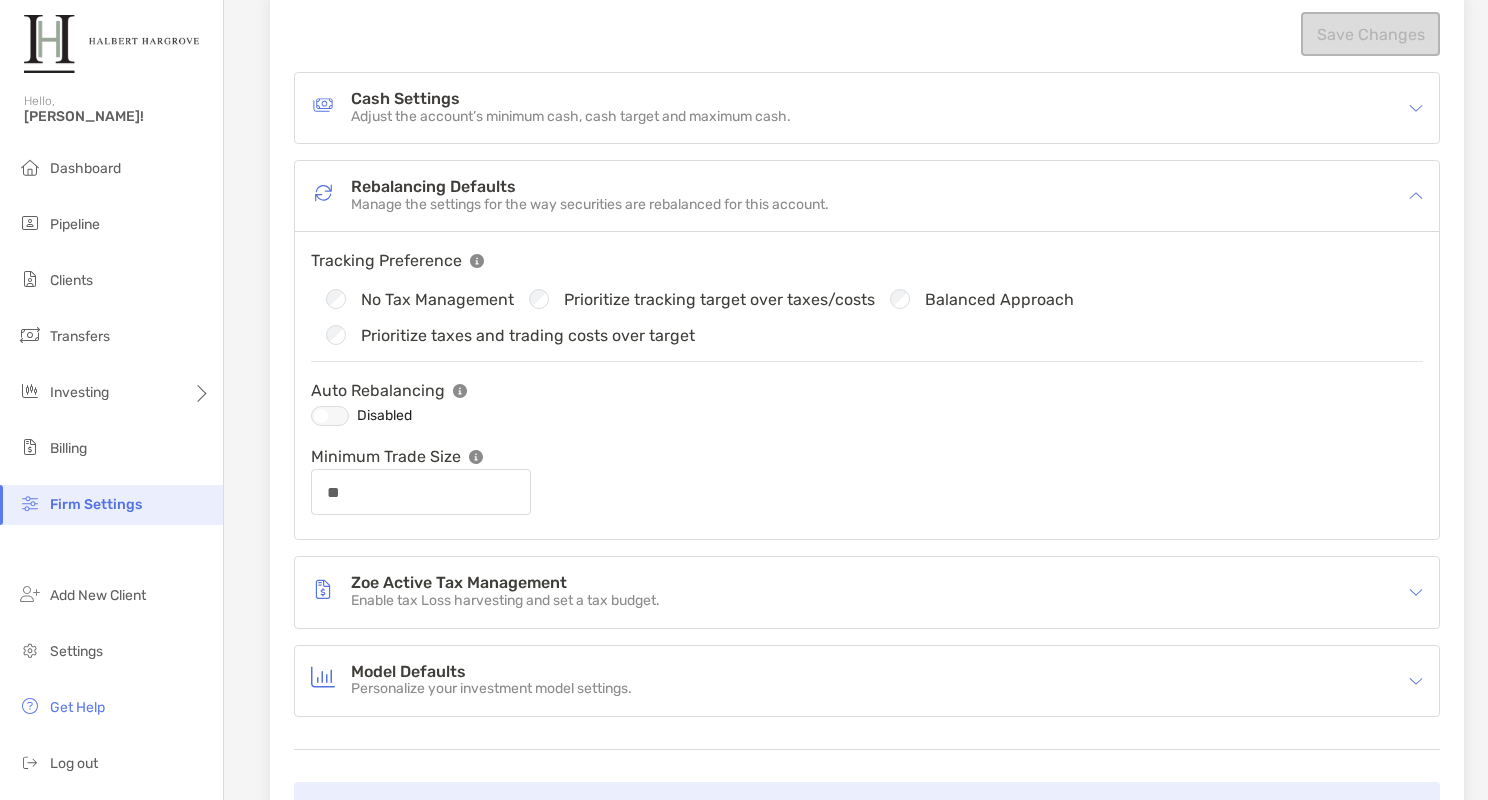 click on "Adjust the account’s minimum cash, cash target and maximum cash." at bounding box center [571, 117] 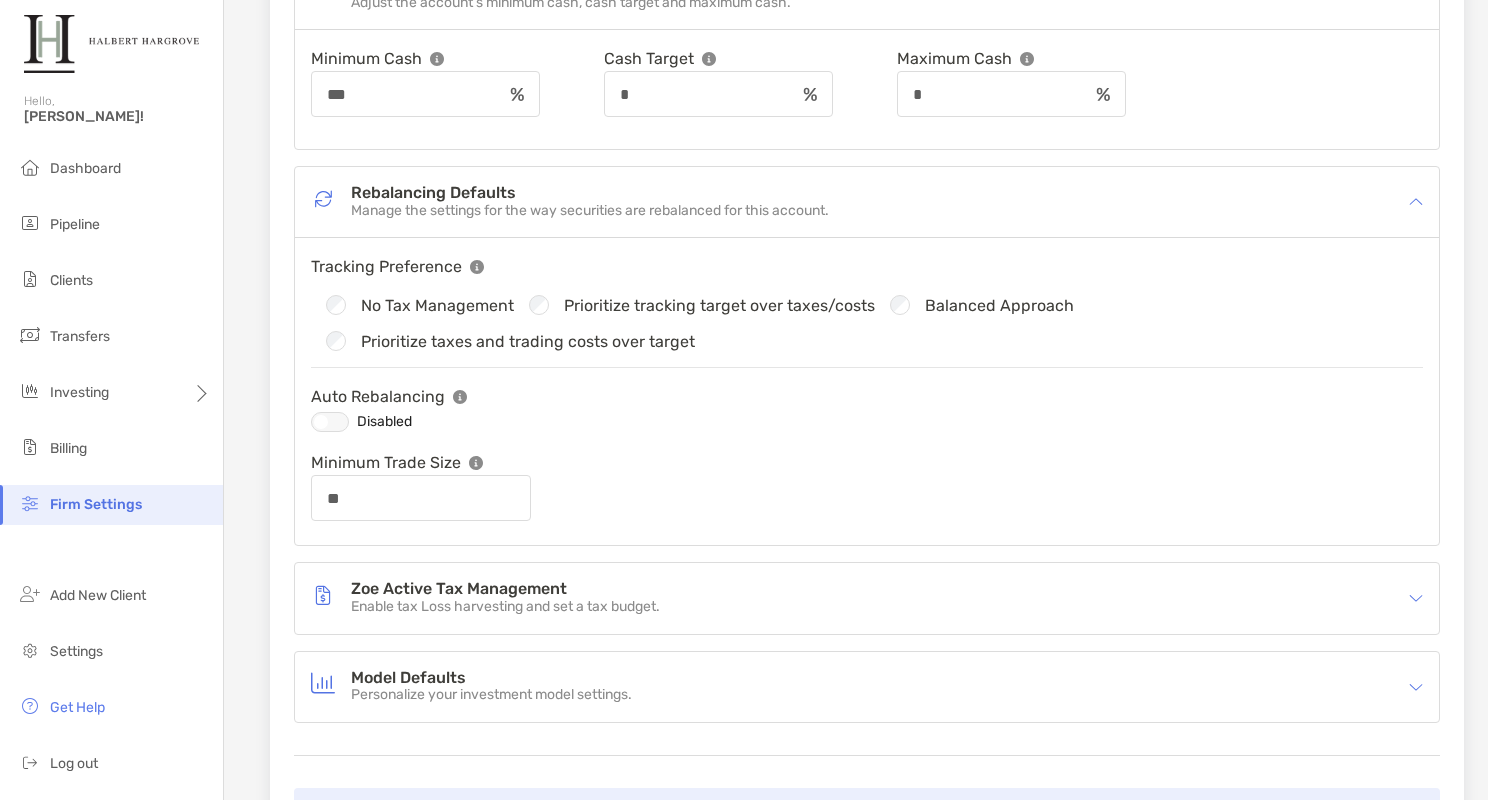 scroll, scrollTop: 310, scrollLeft: 0, axis: vertical 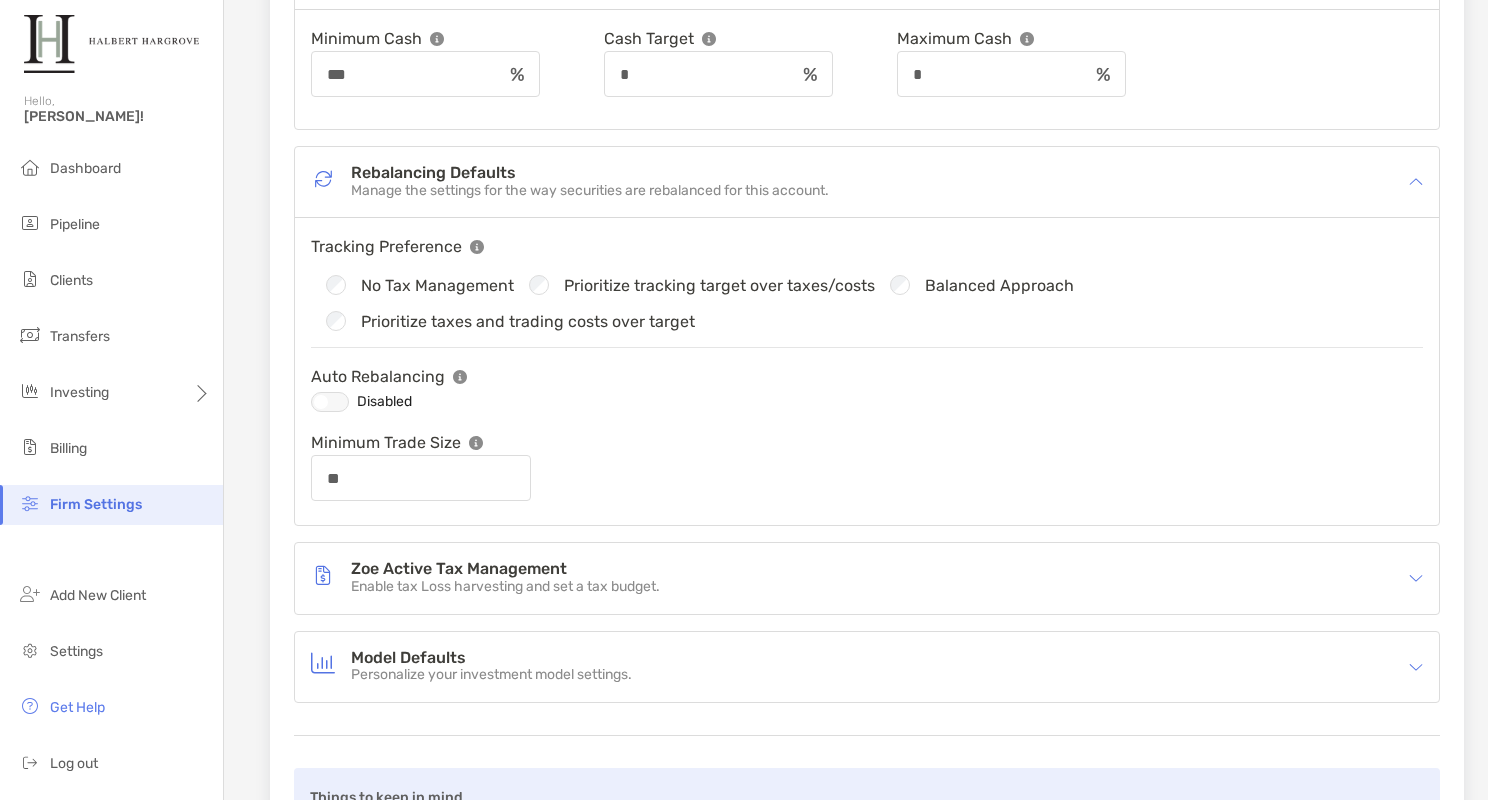 click on "Enable tax Loss harvesting and set a tax budget." at bounding box center [505, 587] 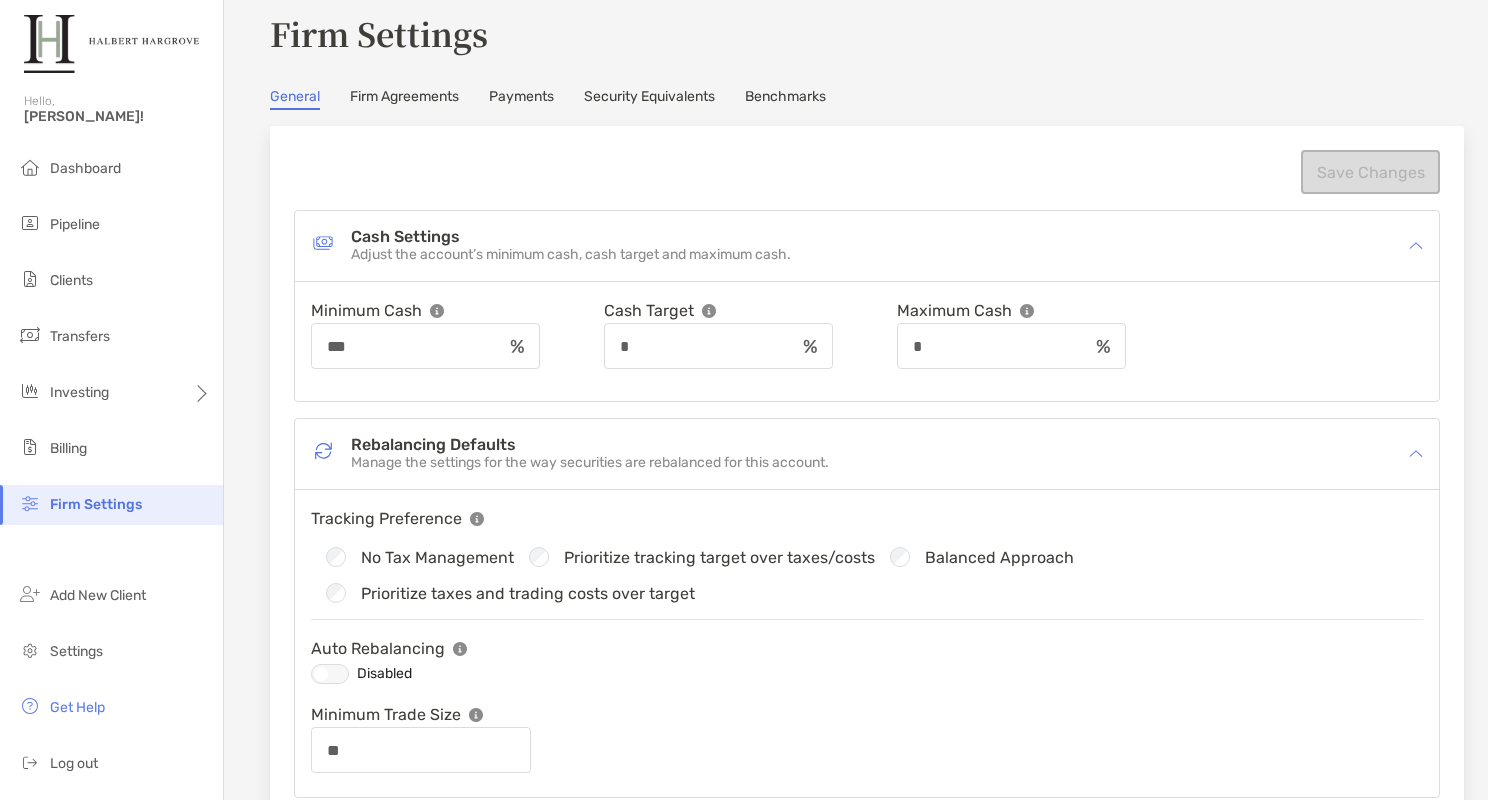 scroll, scrollTop: 0, scrollLeft: 0, axis: both 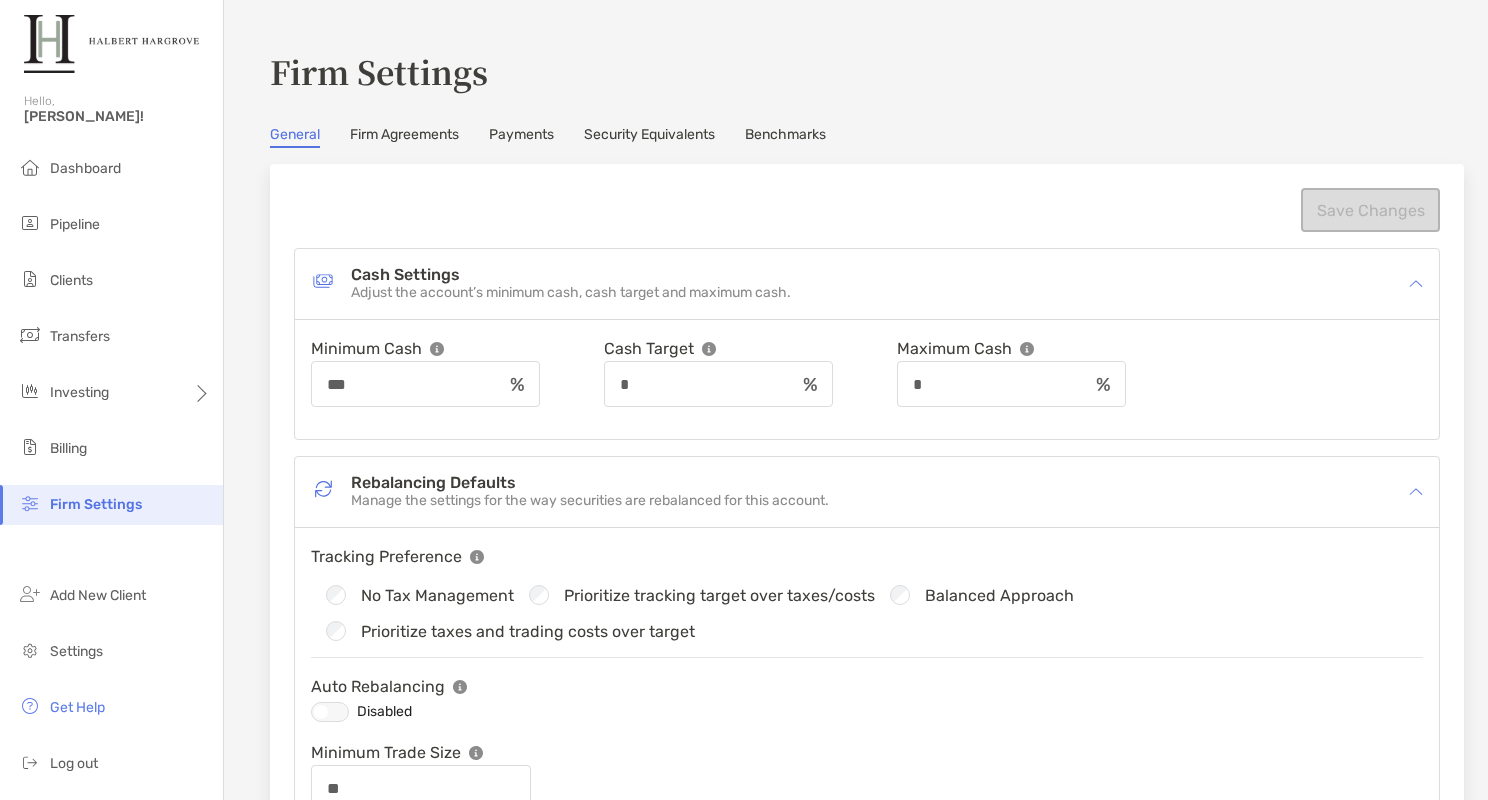 click on "Firm Agreements" at bounding box center (404, 137) 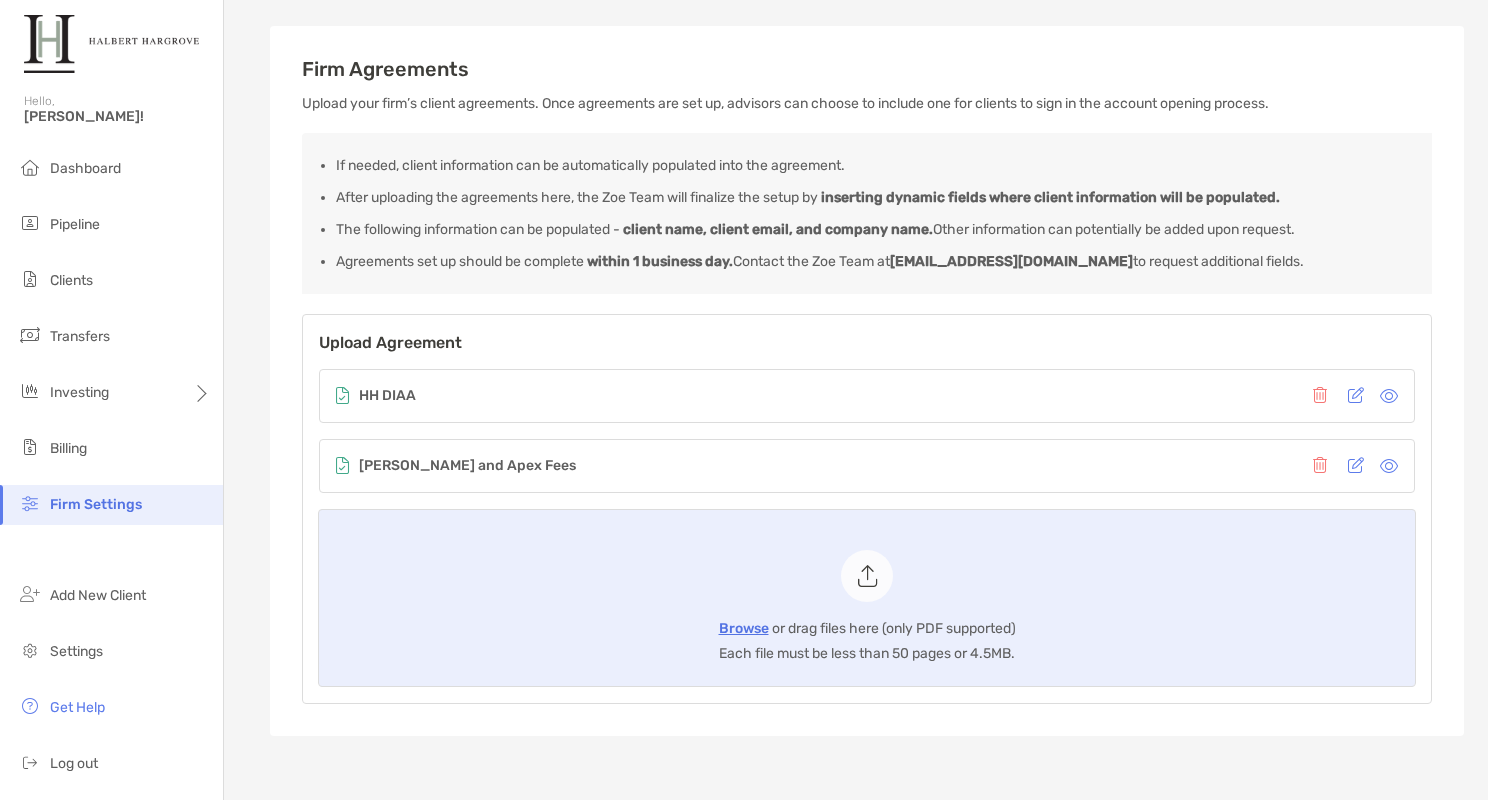 scroll, scrollTop: 163, scrollLeft: 0, axis: vertical 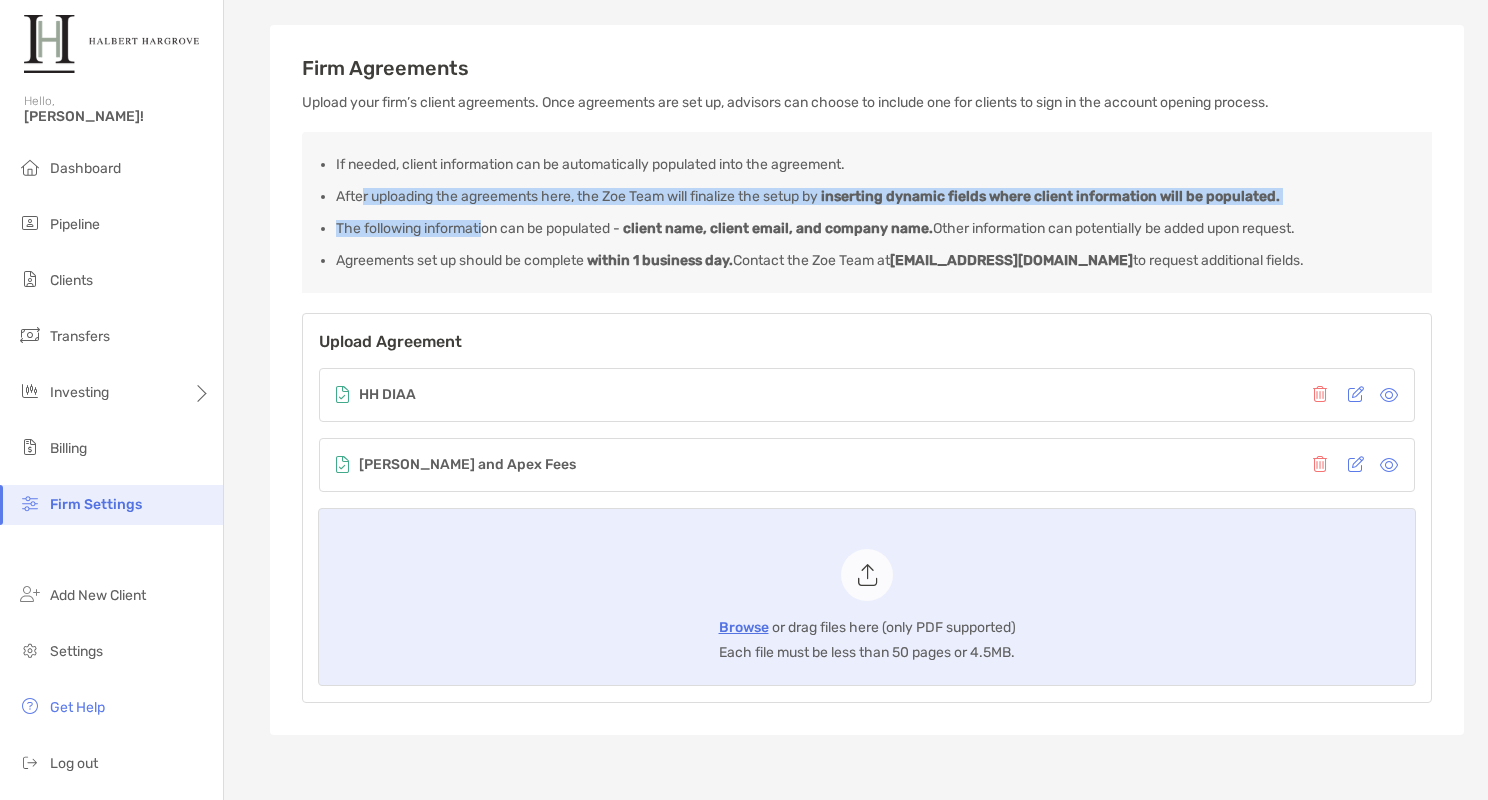 drag, startPoint x: 365, startPoint y: 196, endPoint x: 489, endPoint y: 204, distance: 124.2578 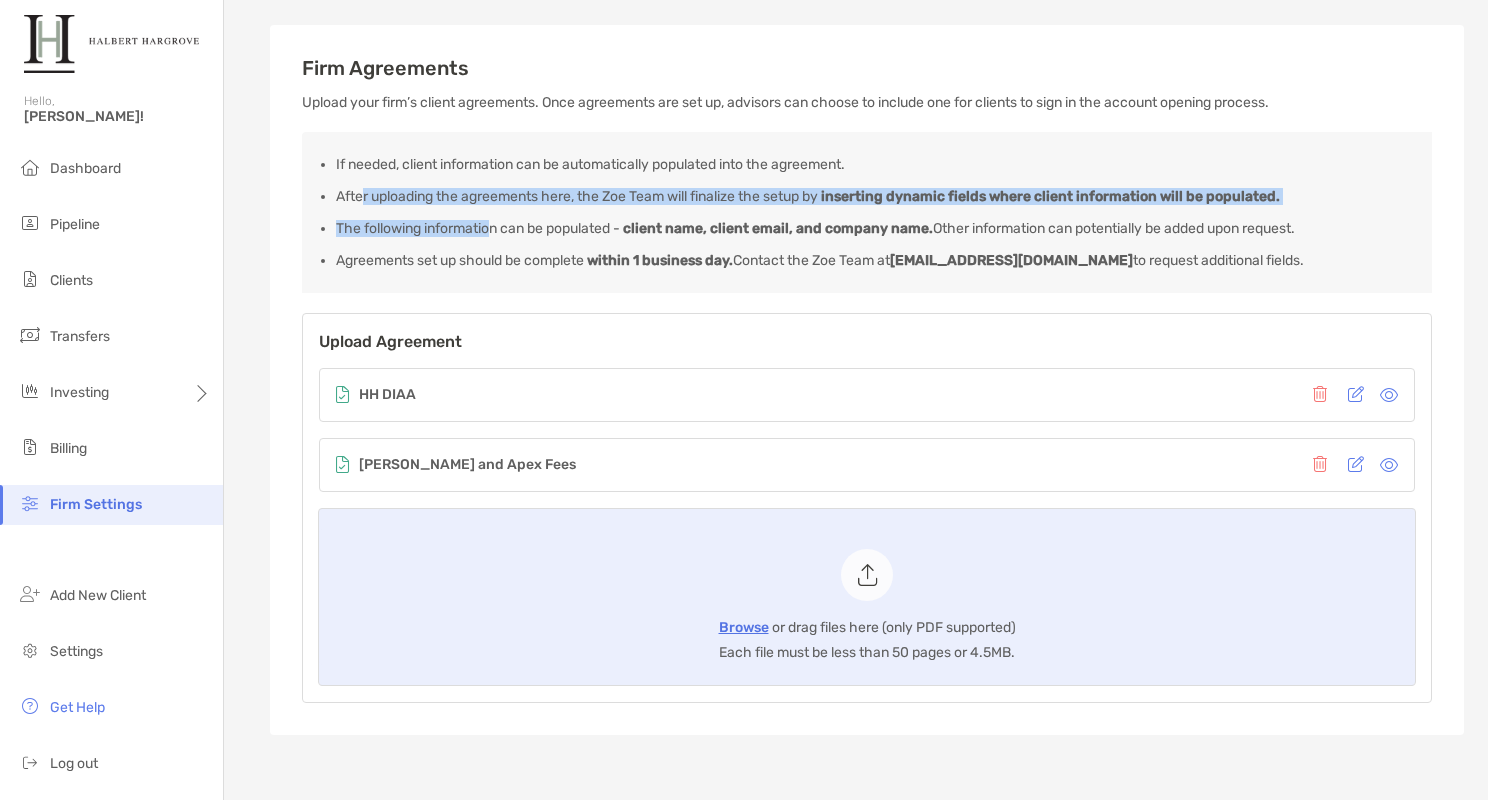 click on "After uploading the agreements here, the Zoe Team will finalize the setup by   inserting dynamic fields where client information will be populated." at bounding box center (875, 196) 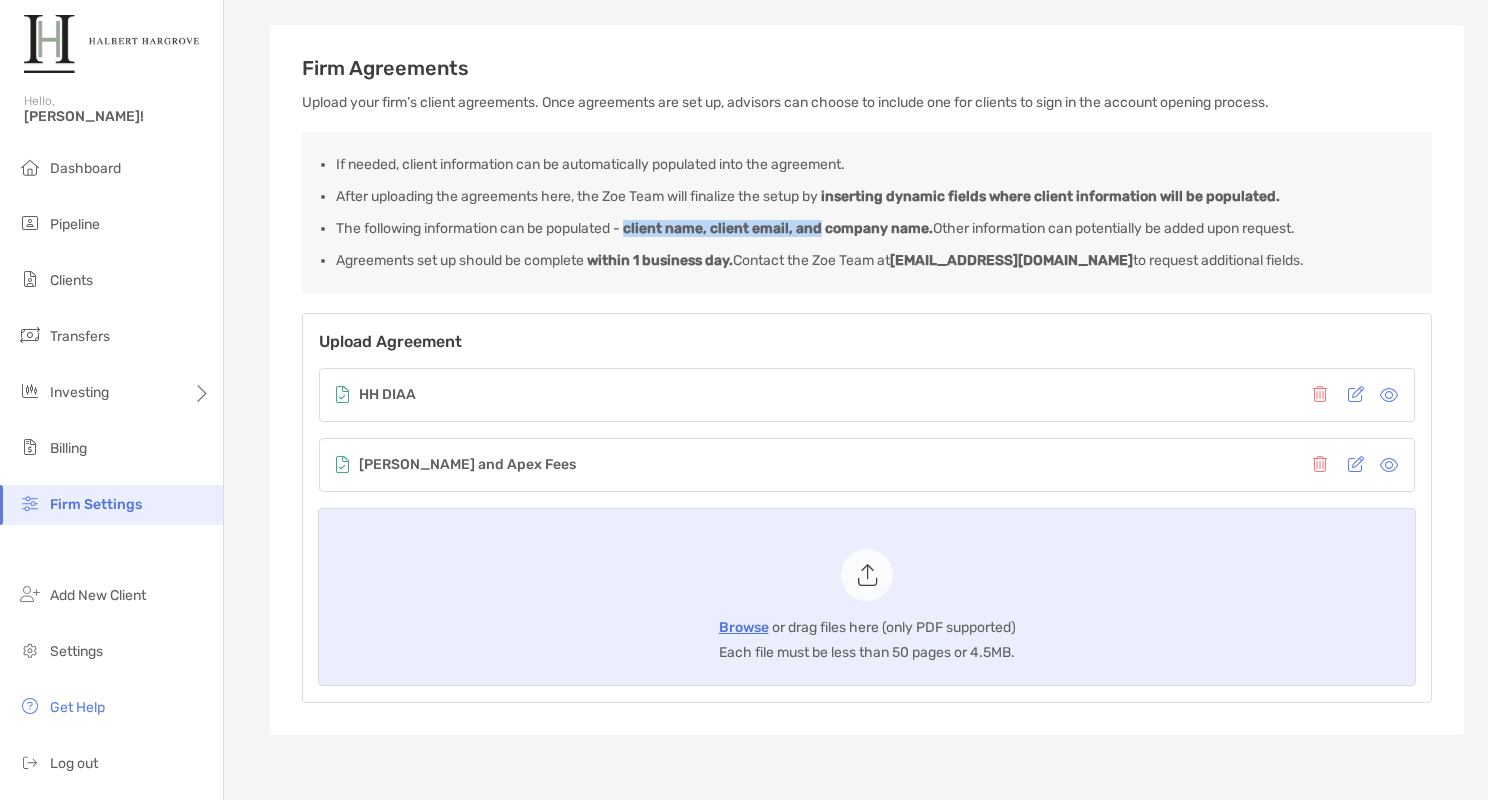 drag, startPoint x: 634, startPoint y: 224, endPoint x: 826, endPoint y: 225, distance: 192.00261 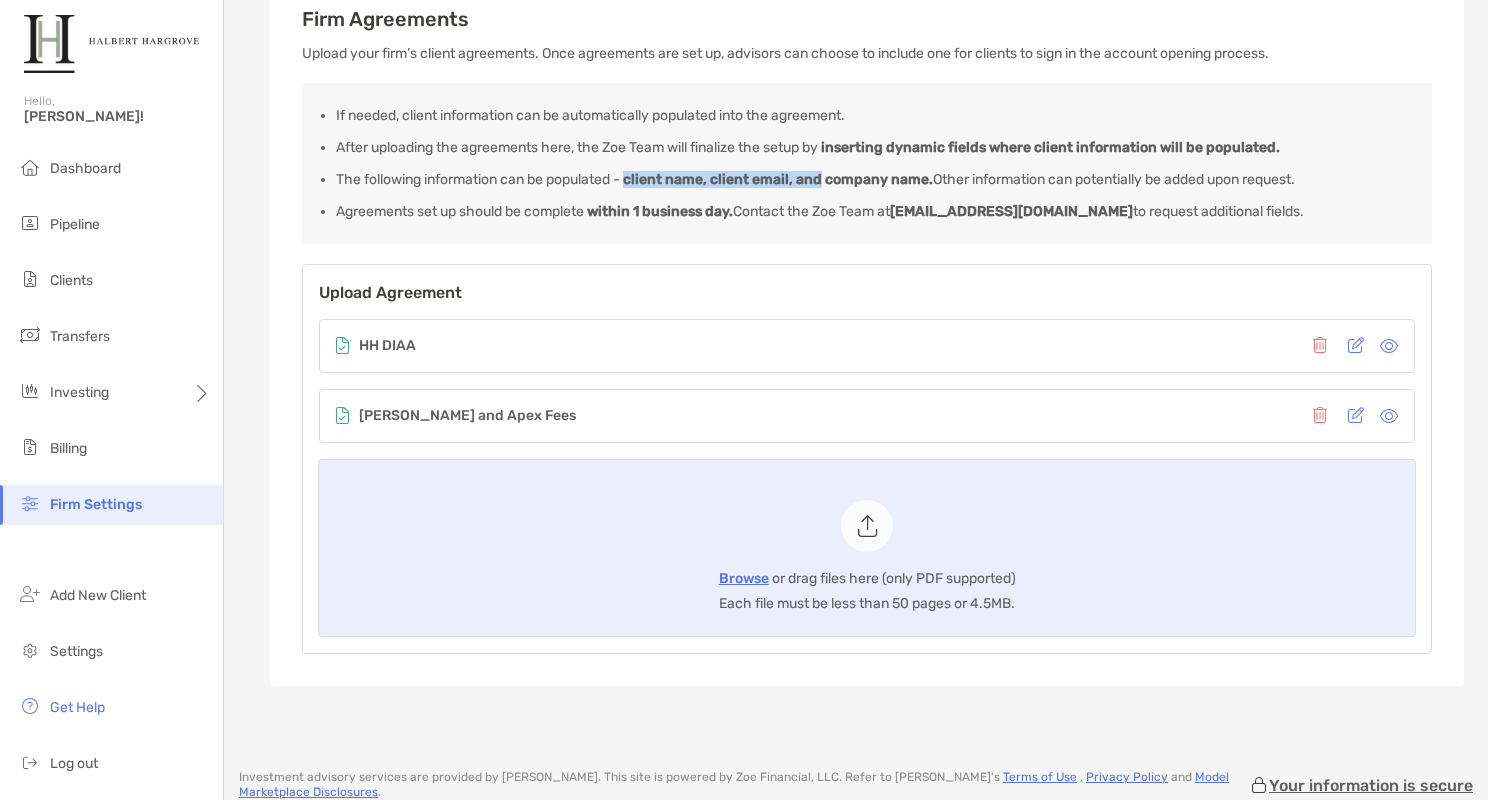 scroll, scrollTop: 208, scrollLeft: 0, axis: vertical 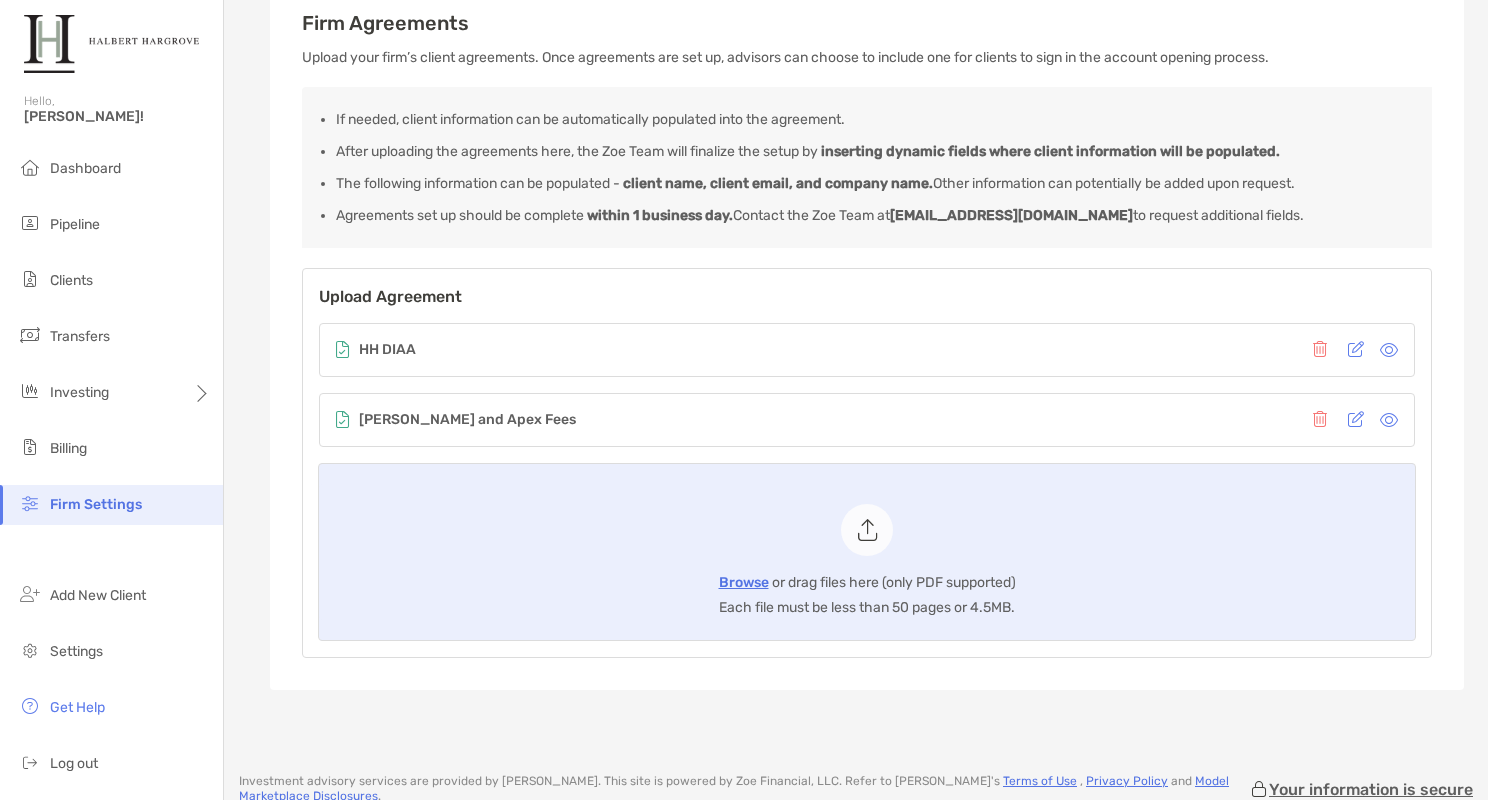 click on "[PERSON_NAME] and Apex Fees" at bounding box center [867, 420] 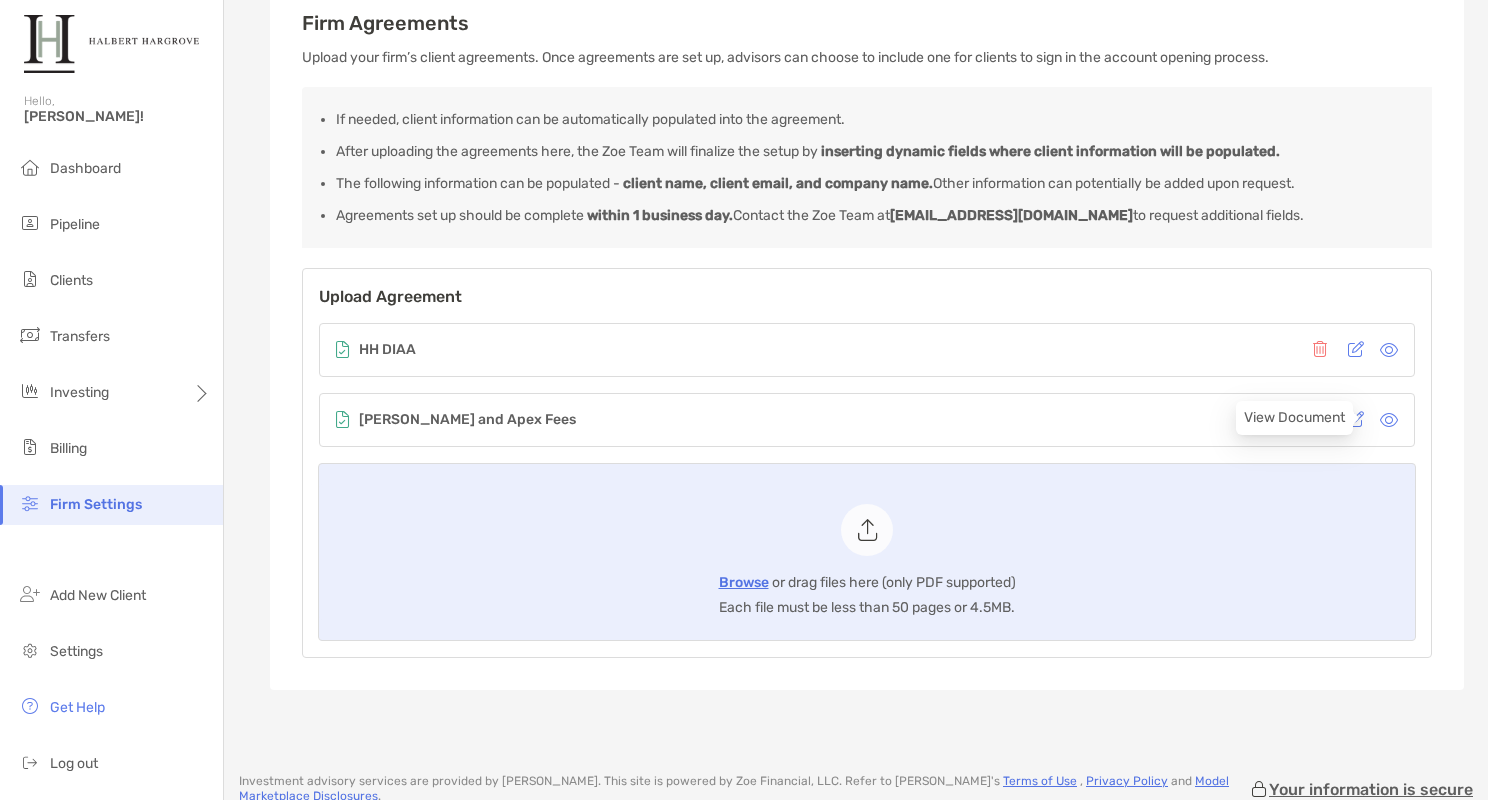 click at bounding box center [1389, 420] 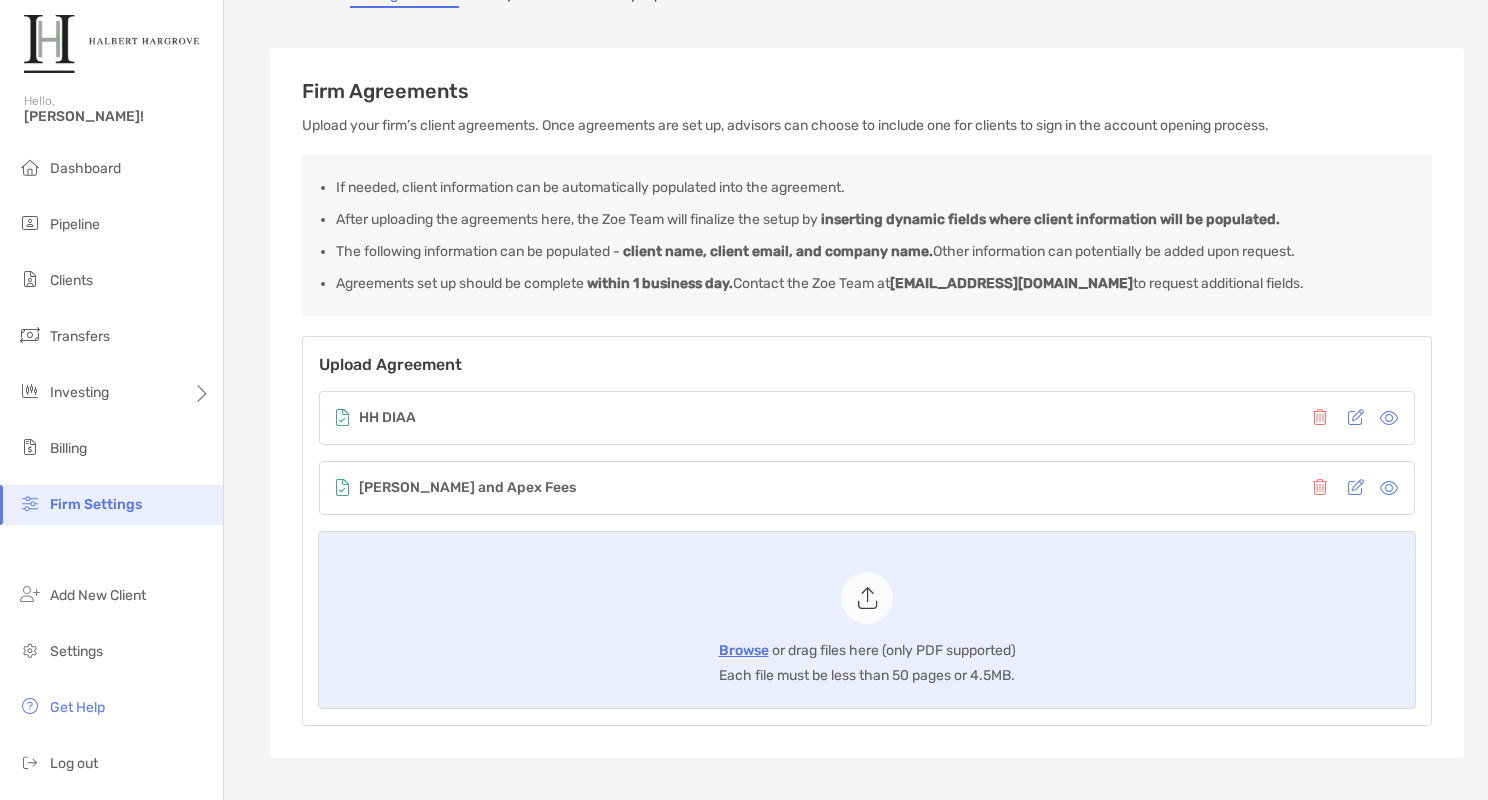 scroll, scrollTop: 140, scrollLeft: 0, axis: vertical 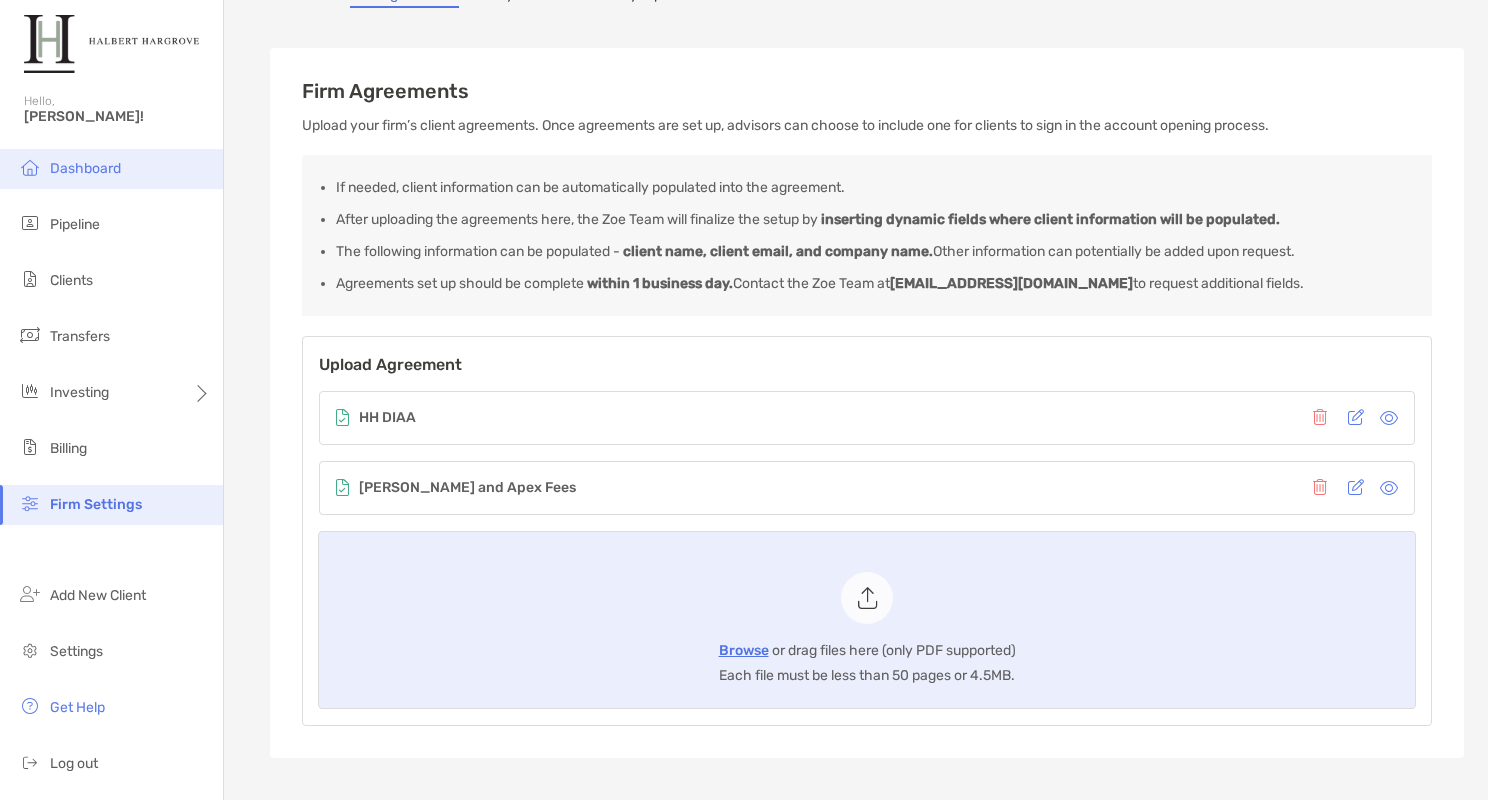 click on "Dashboard" at bounding box center [85, 168] 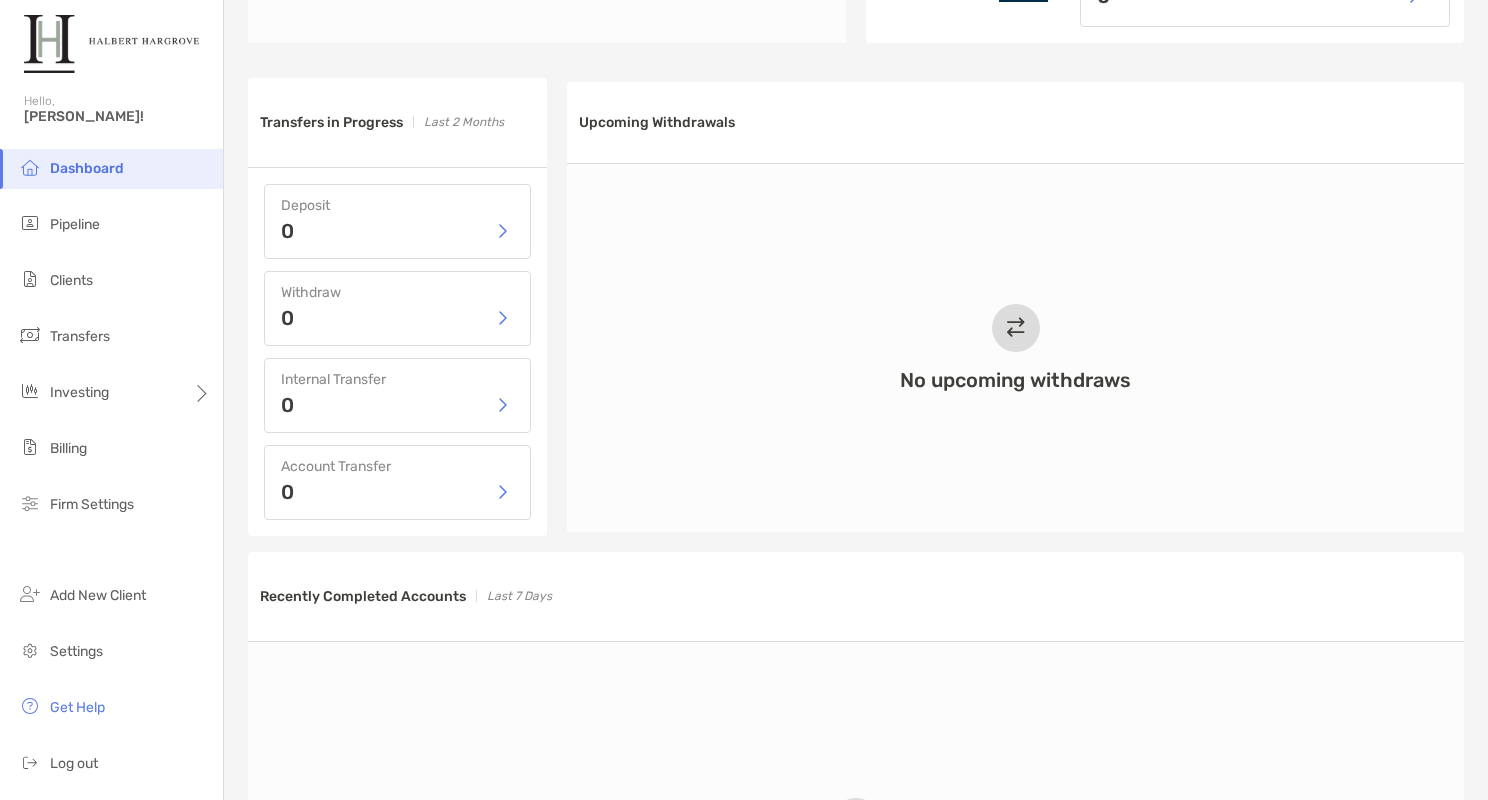 scroll, scrollTop: 868, scrollLeft: 0, axis: vertical 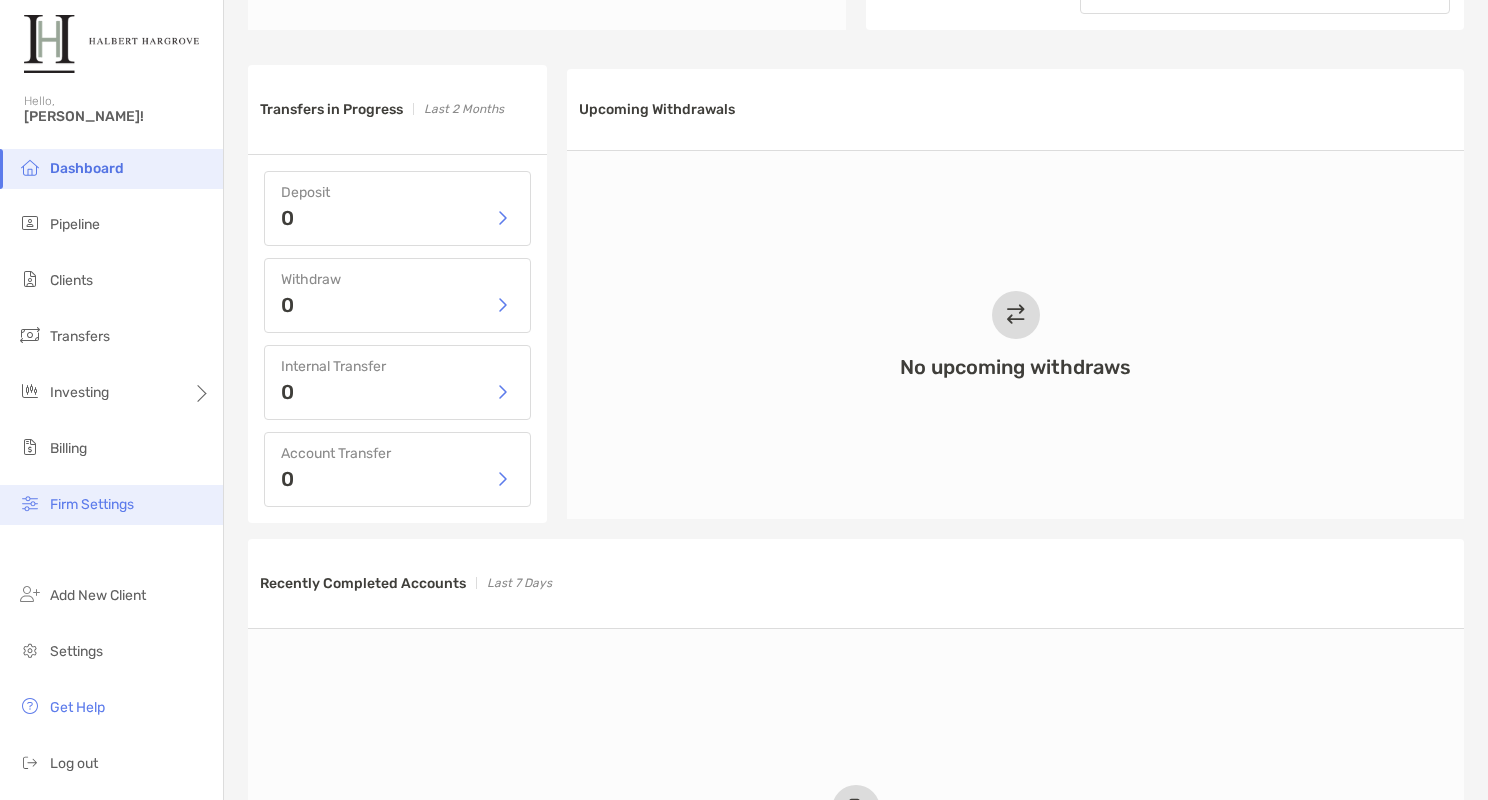 click on "Firm Settings" at bounding box center [111, 505] 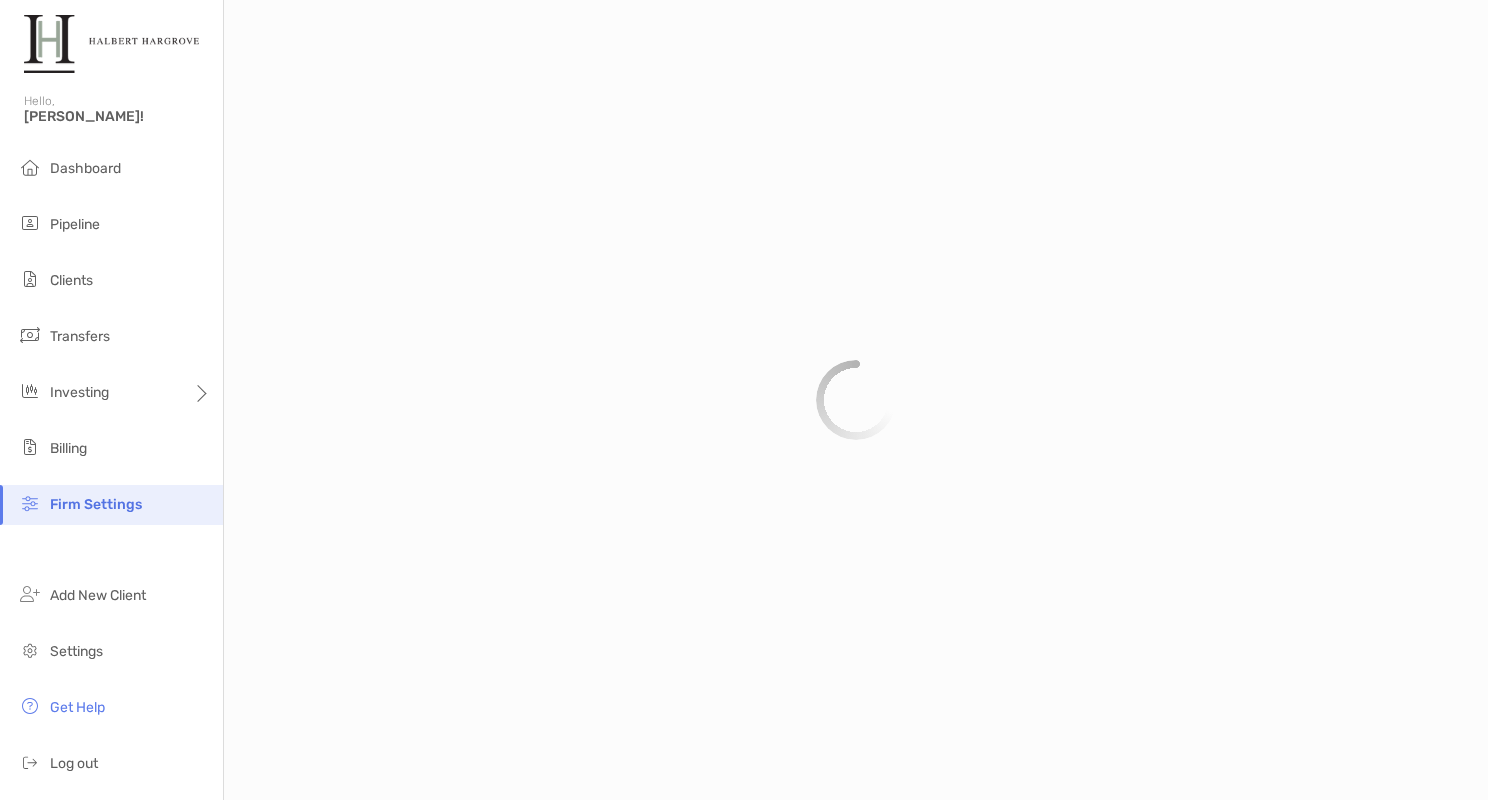 scroll, scrollTop: 0, scrollLeft: 0, axis: both 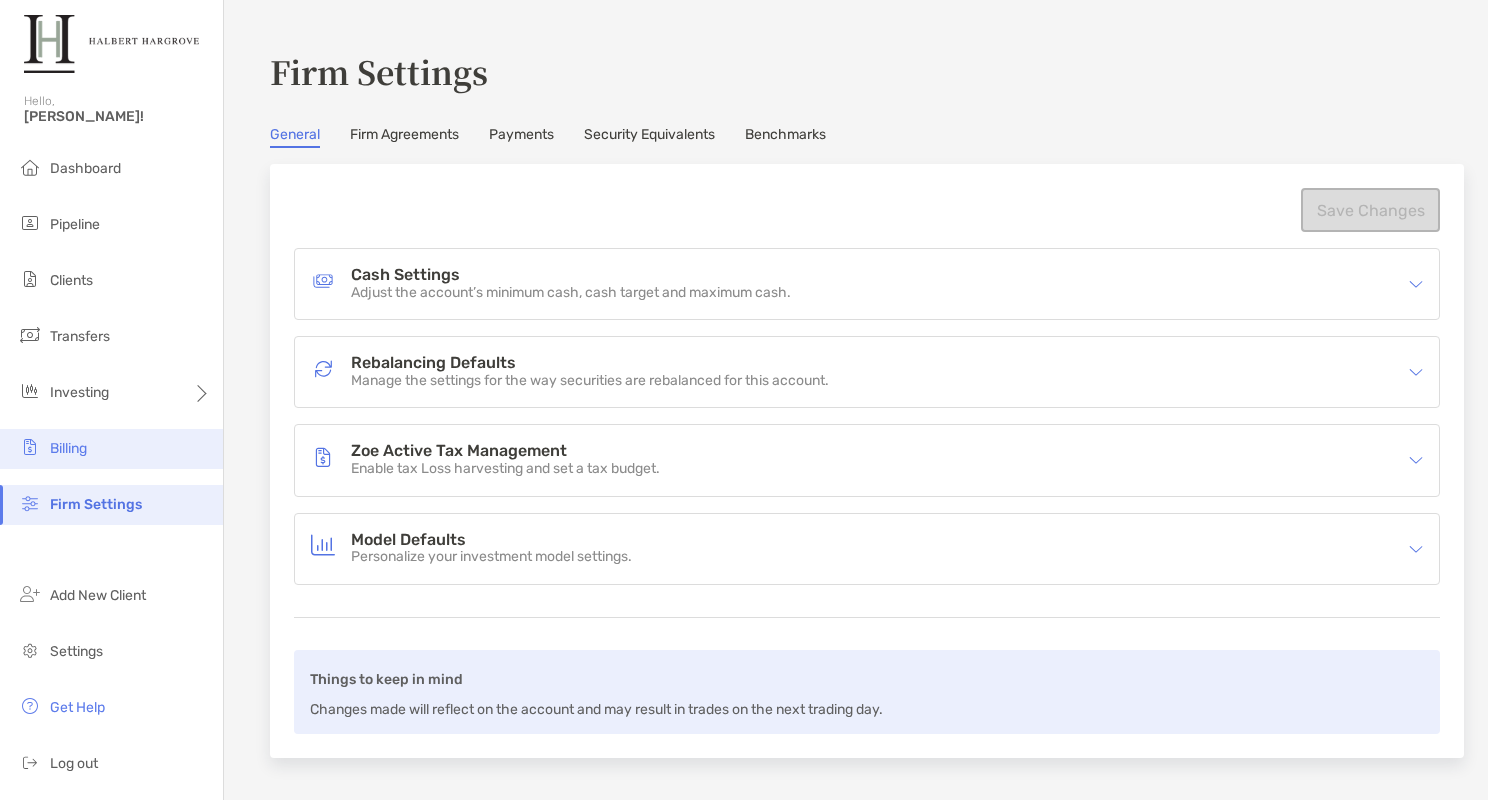 click on "Billing" at bounding box center [111, 449] 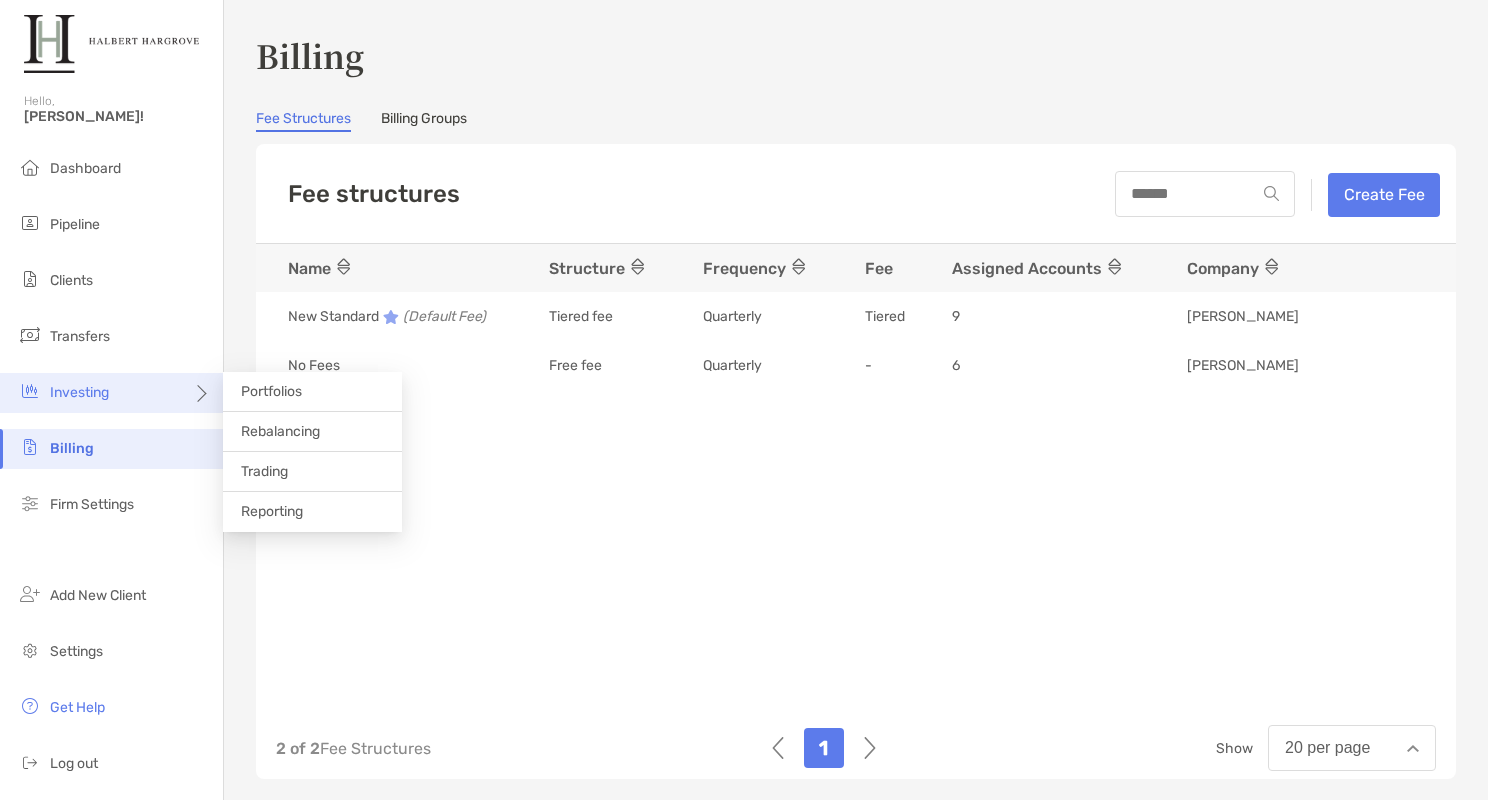 click on "Investing" at bounding box center (111, 393) 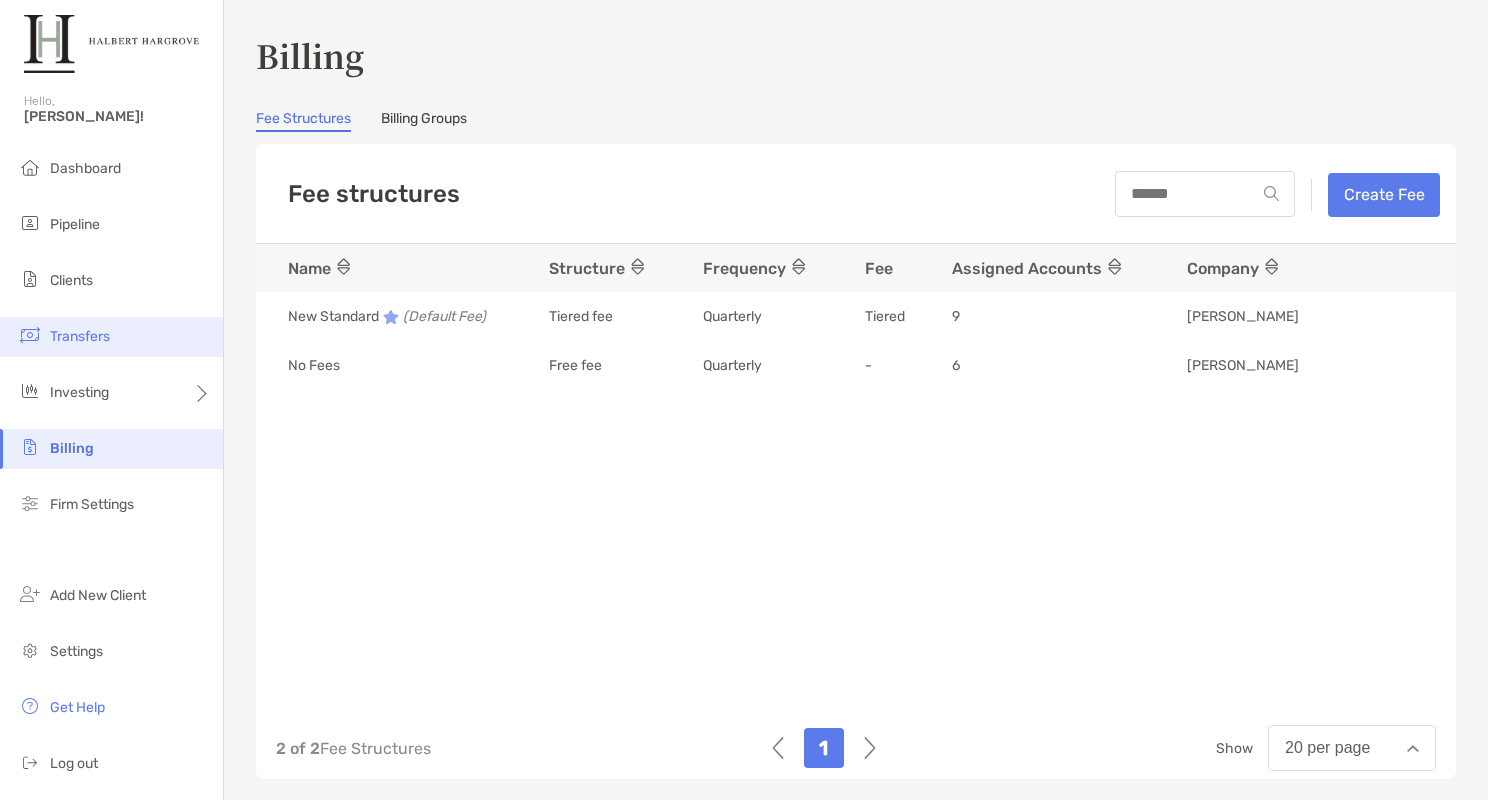 click on "Transfers" at bounding box center [111, 337] 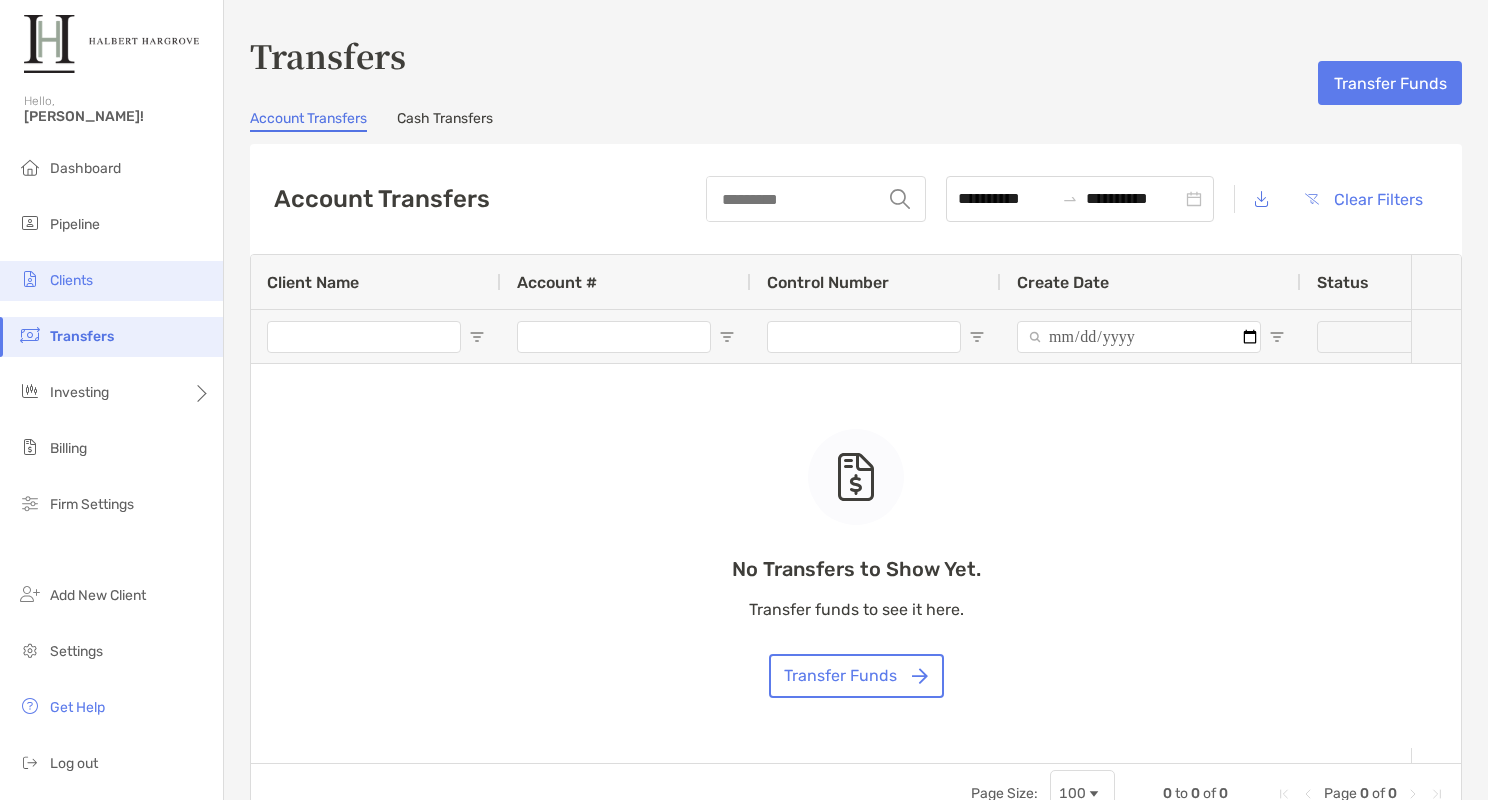 click on "Clients" at bounding box center [111, 281] 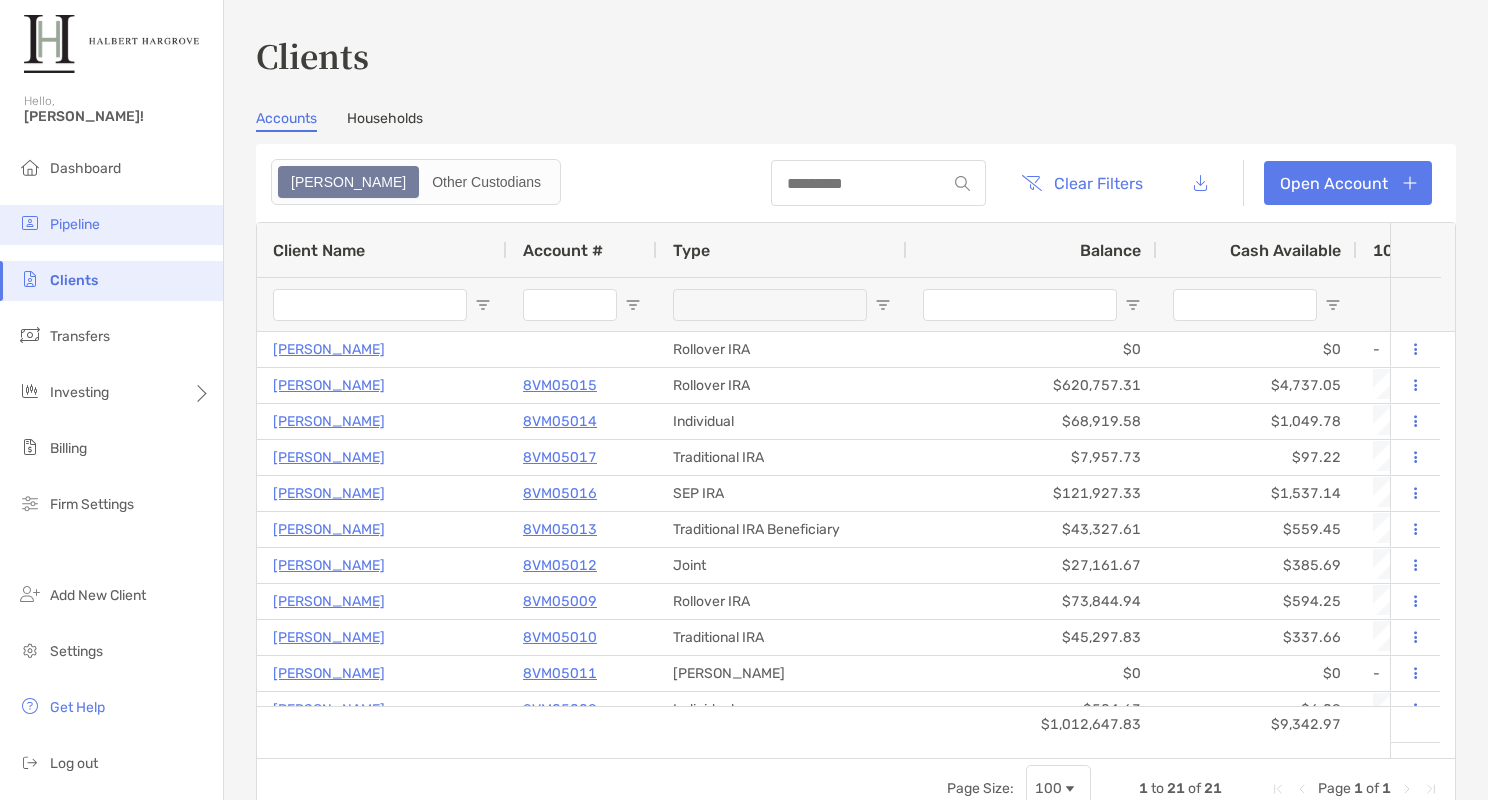 click on "Pipeline" at bounding box center [111, 225] 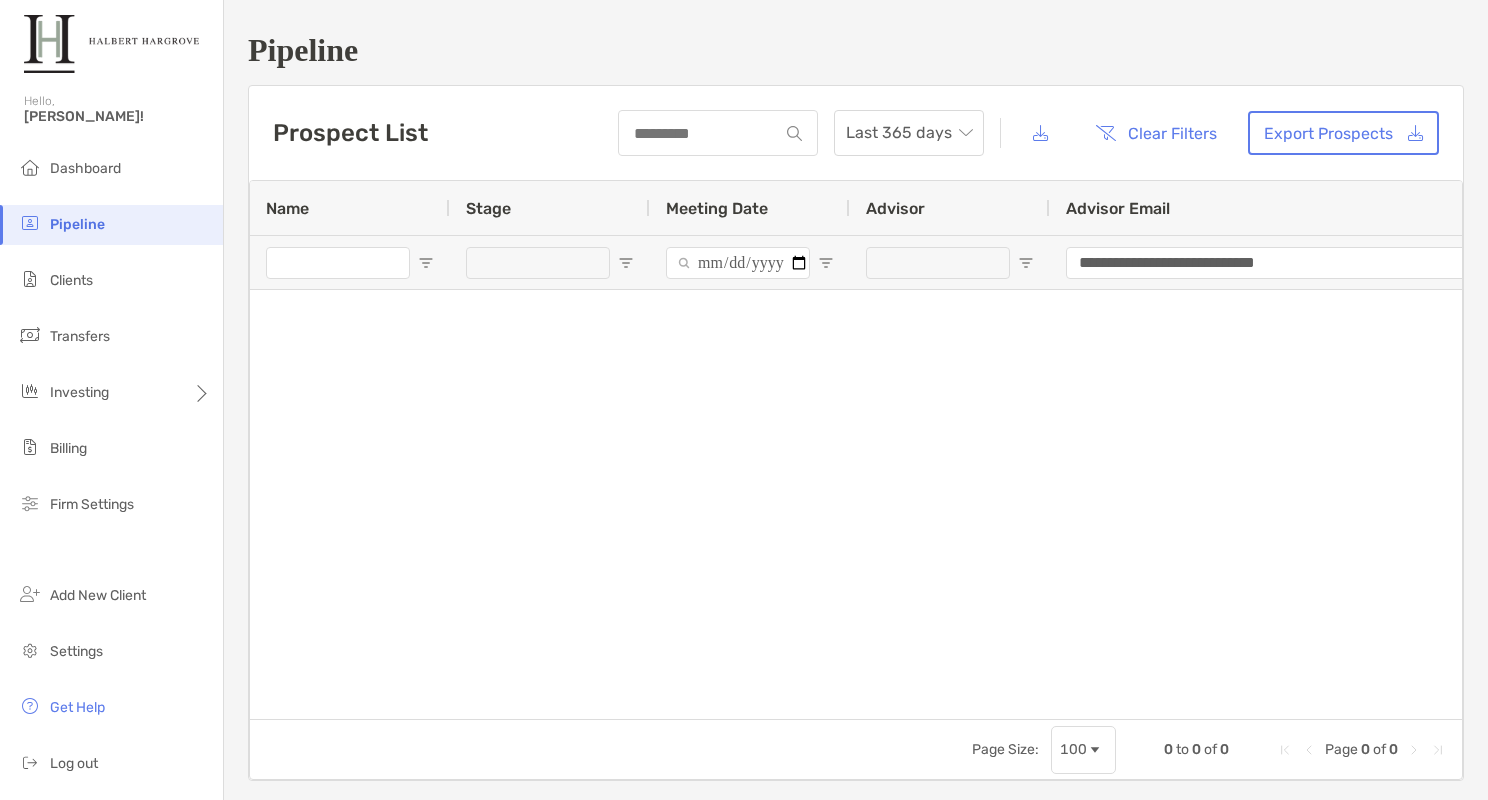 scroll, scrollTop: 0, scrollLeft: 62, axis: horizontal 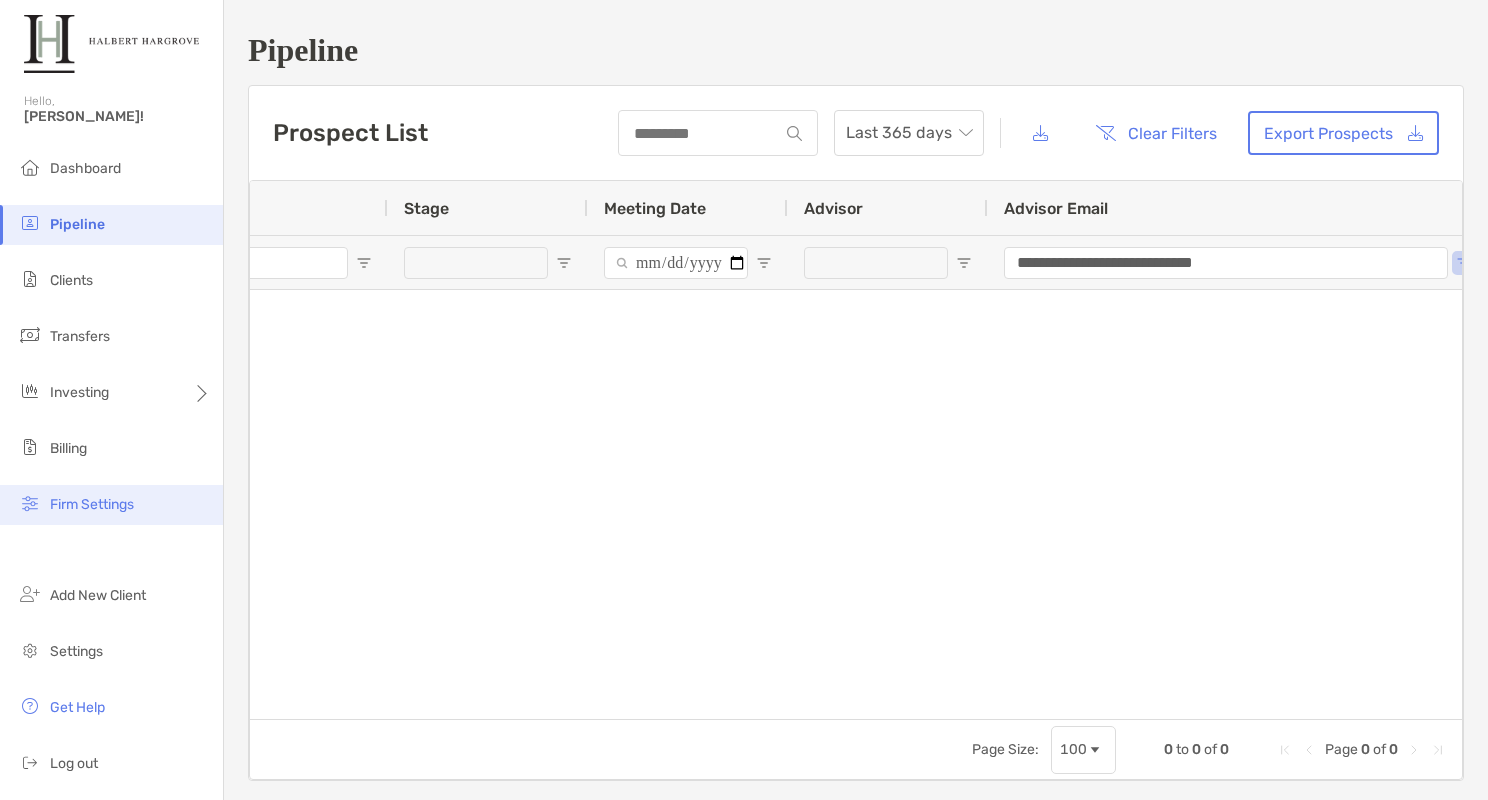click on "Firm Settings" at bounding box center [92, 504] 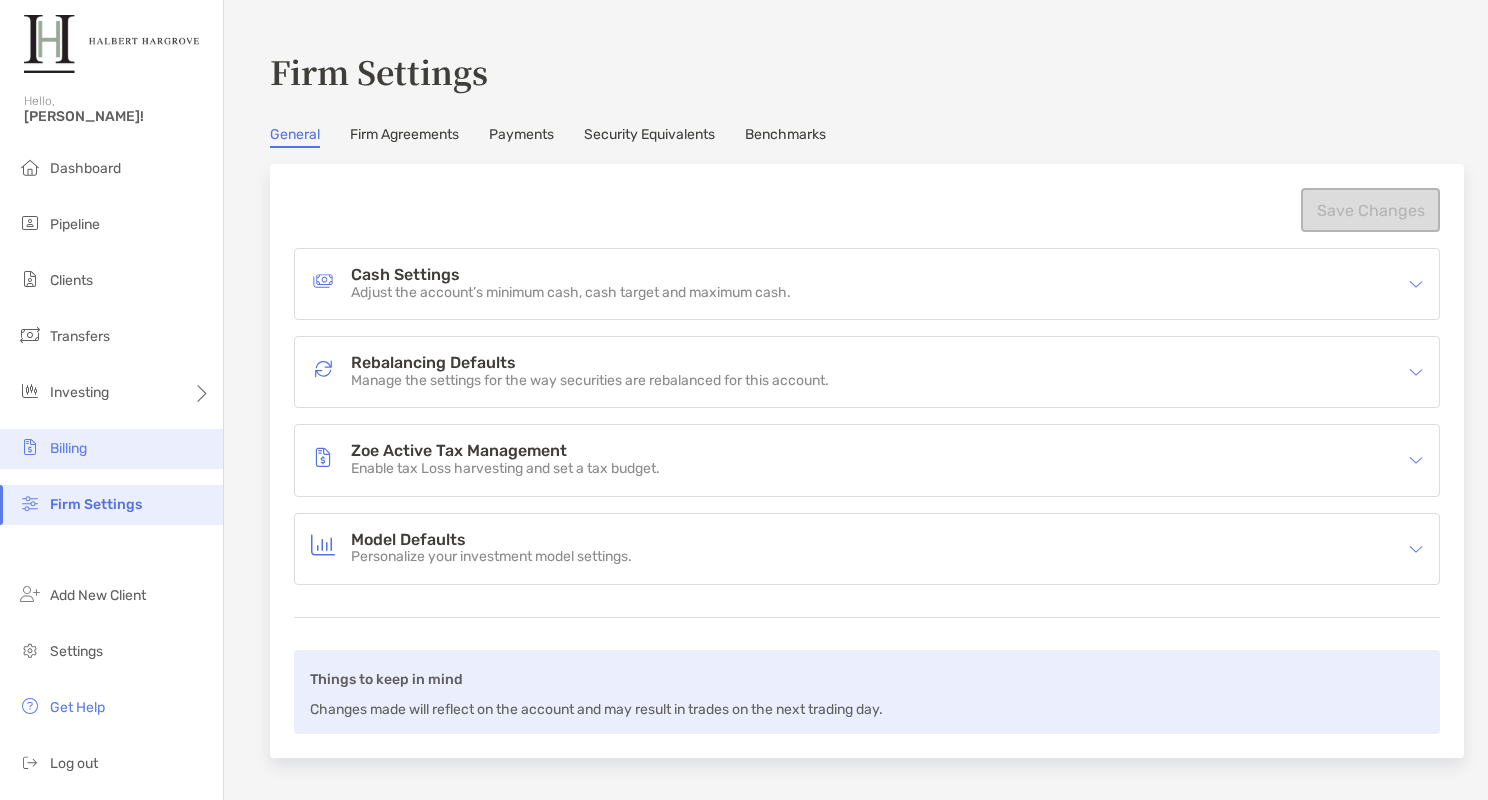 click on "Billing" at bounding box center [111, 449] 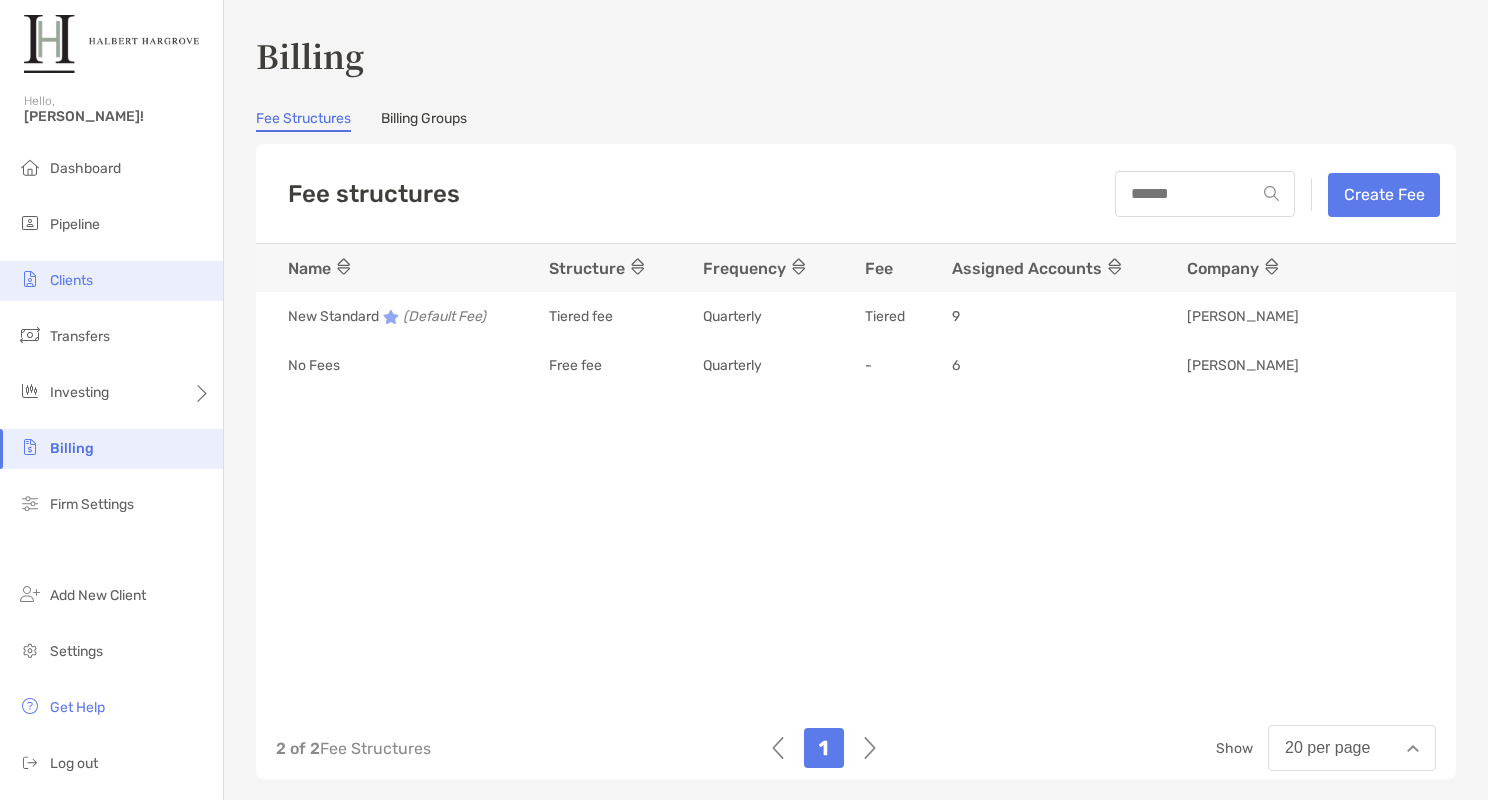 click on "Clients" at bounding box center (111, 281) 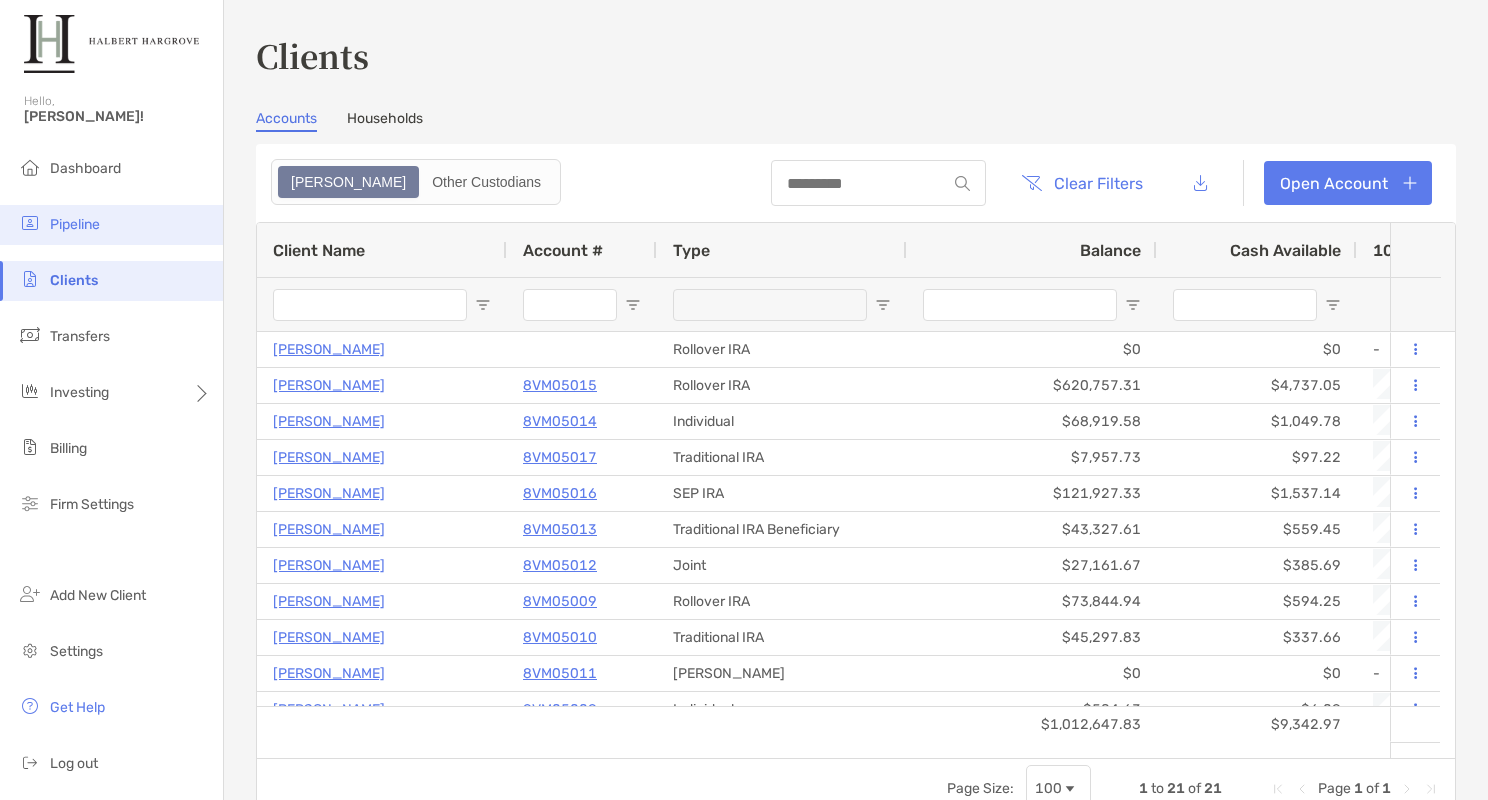 click on "Pipeline" at bounding box center [75, 224] 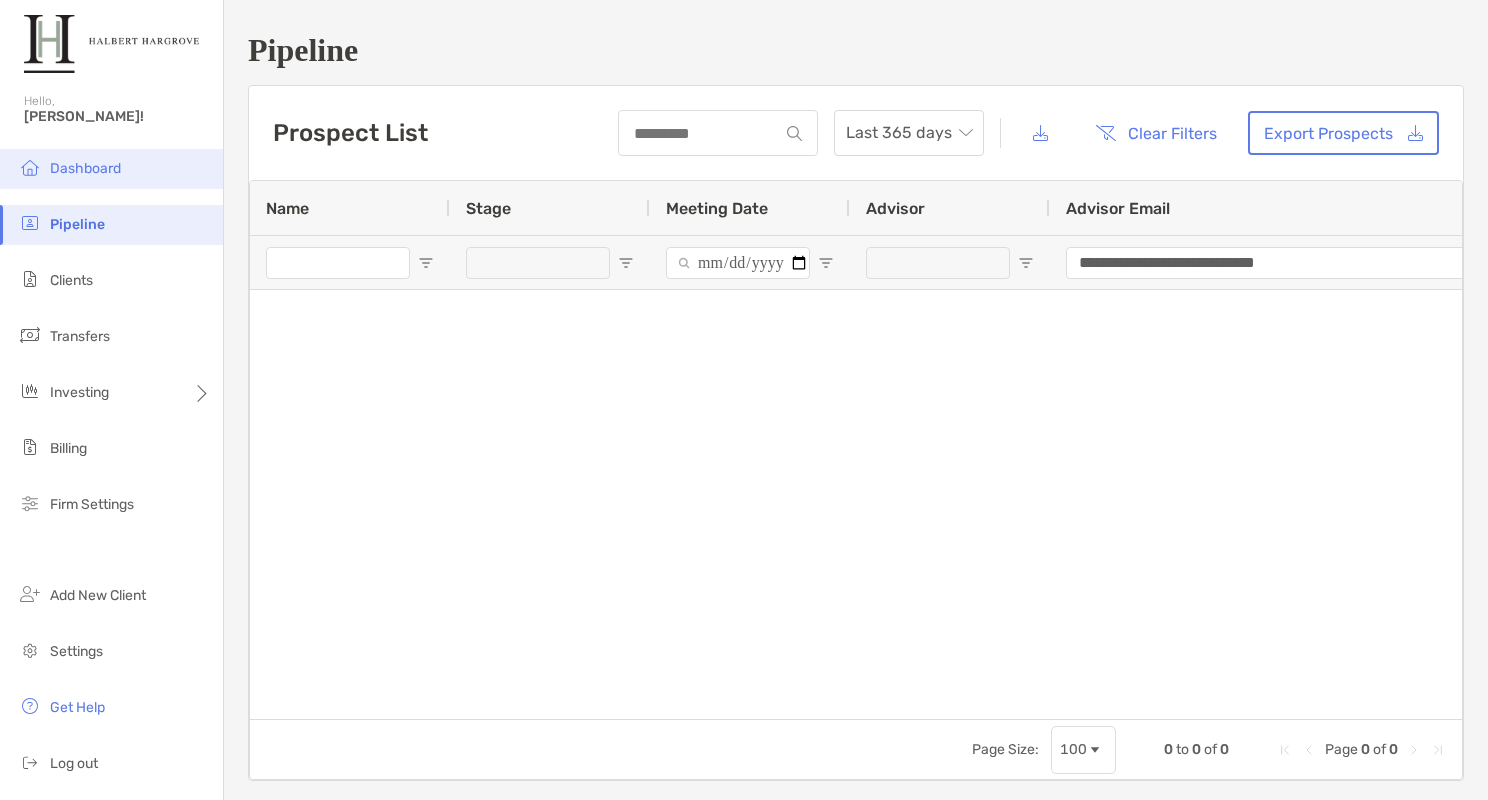 click on "Dashboard" at bounding box center [111, 169] 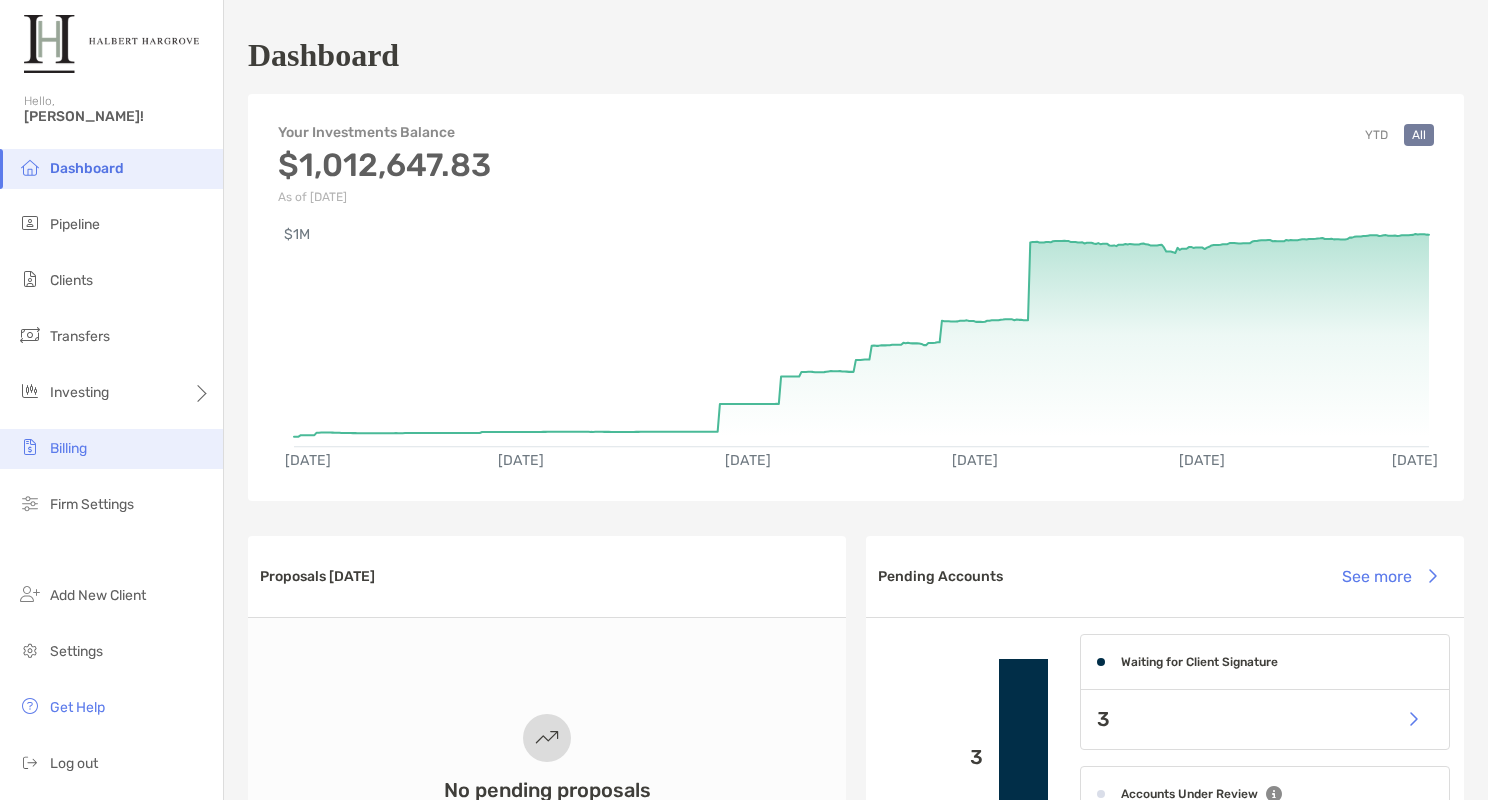 click on "Billing" at bounding box center (68, 448) 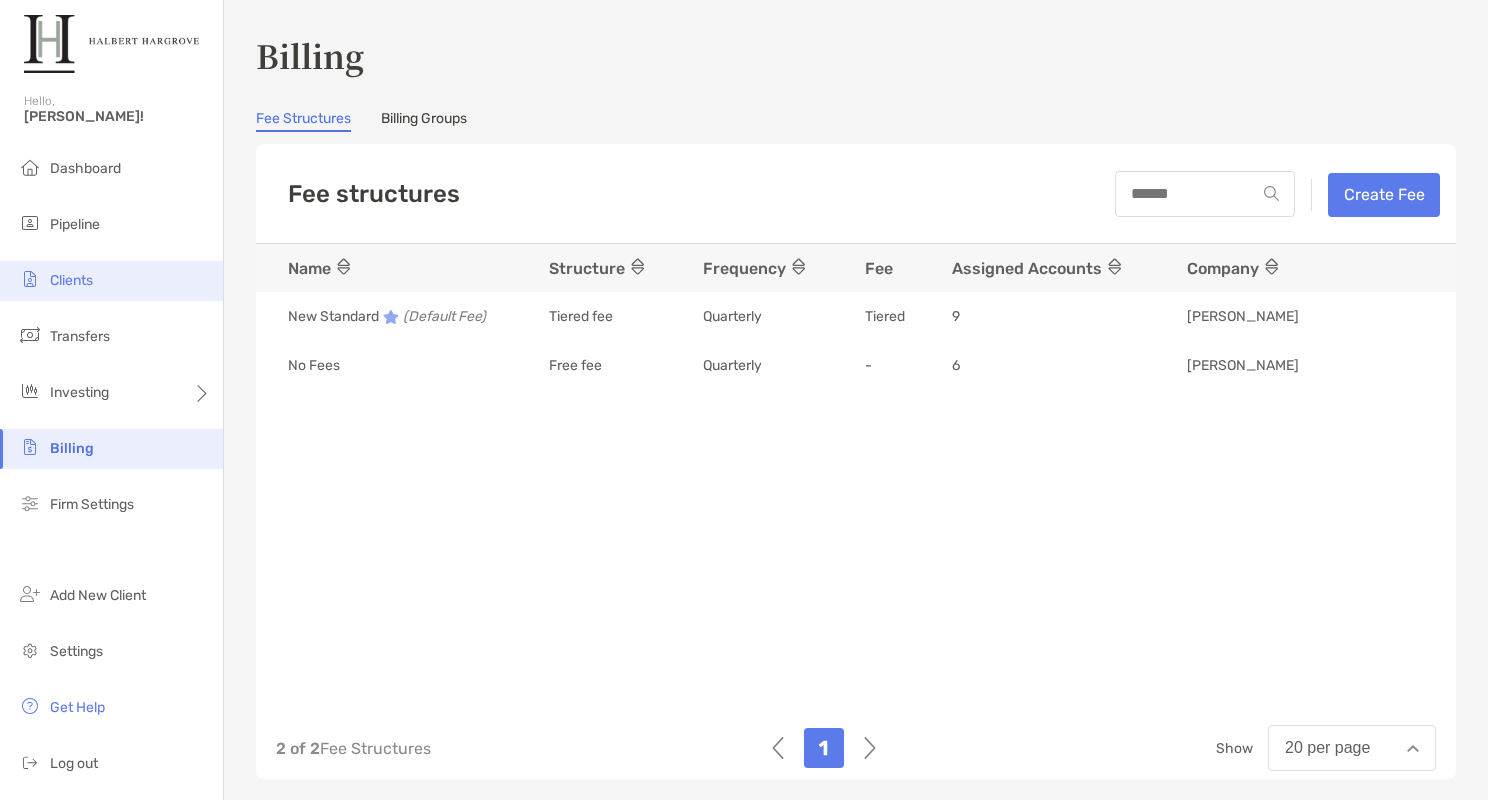click on "Clients" at bounding box center [111, 281] 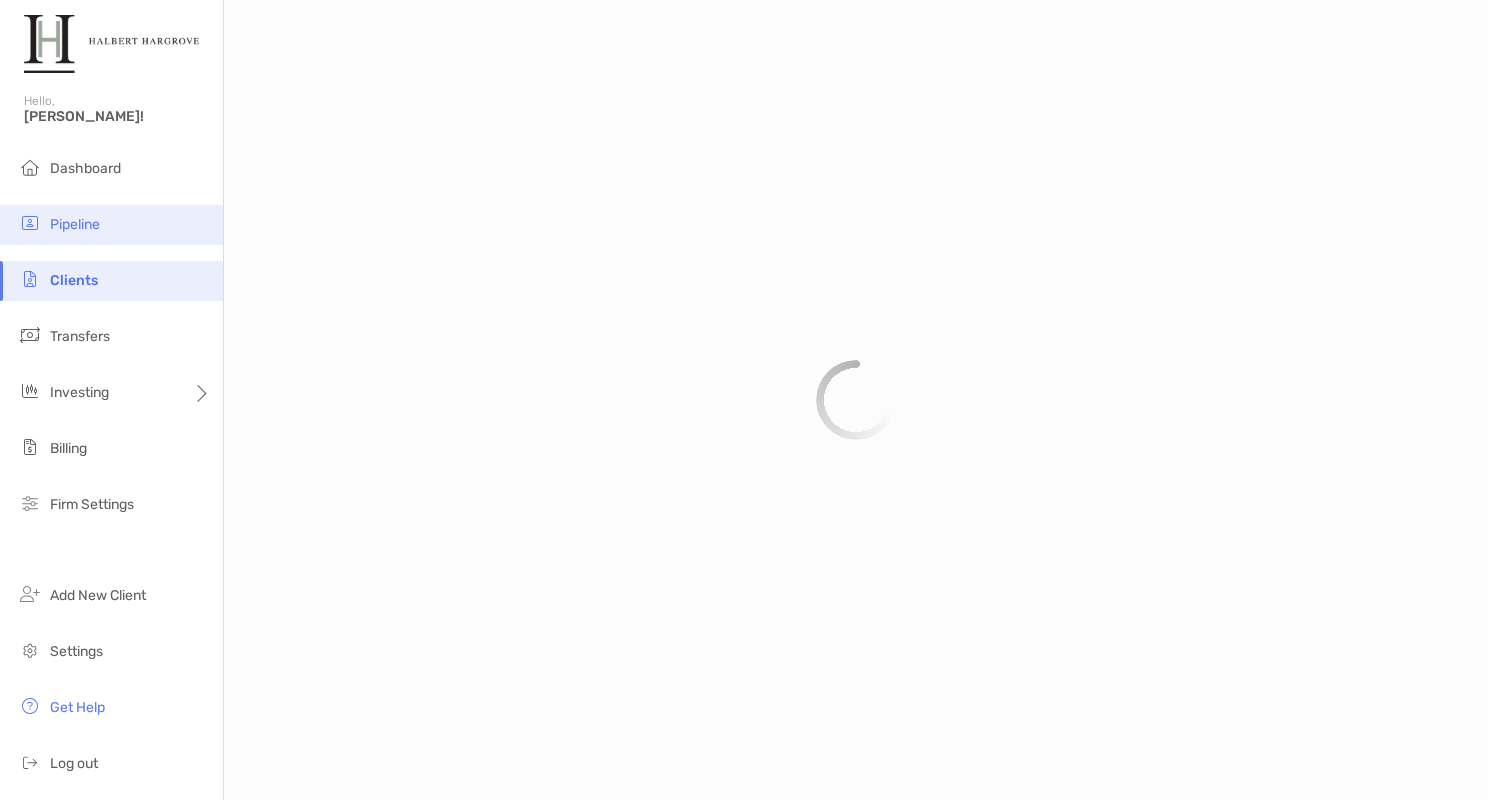 click on "Pipeline" at bounding box center (111, 225) 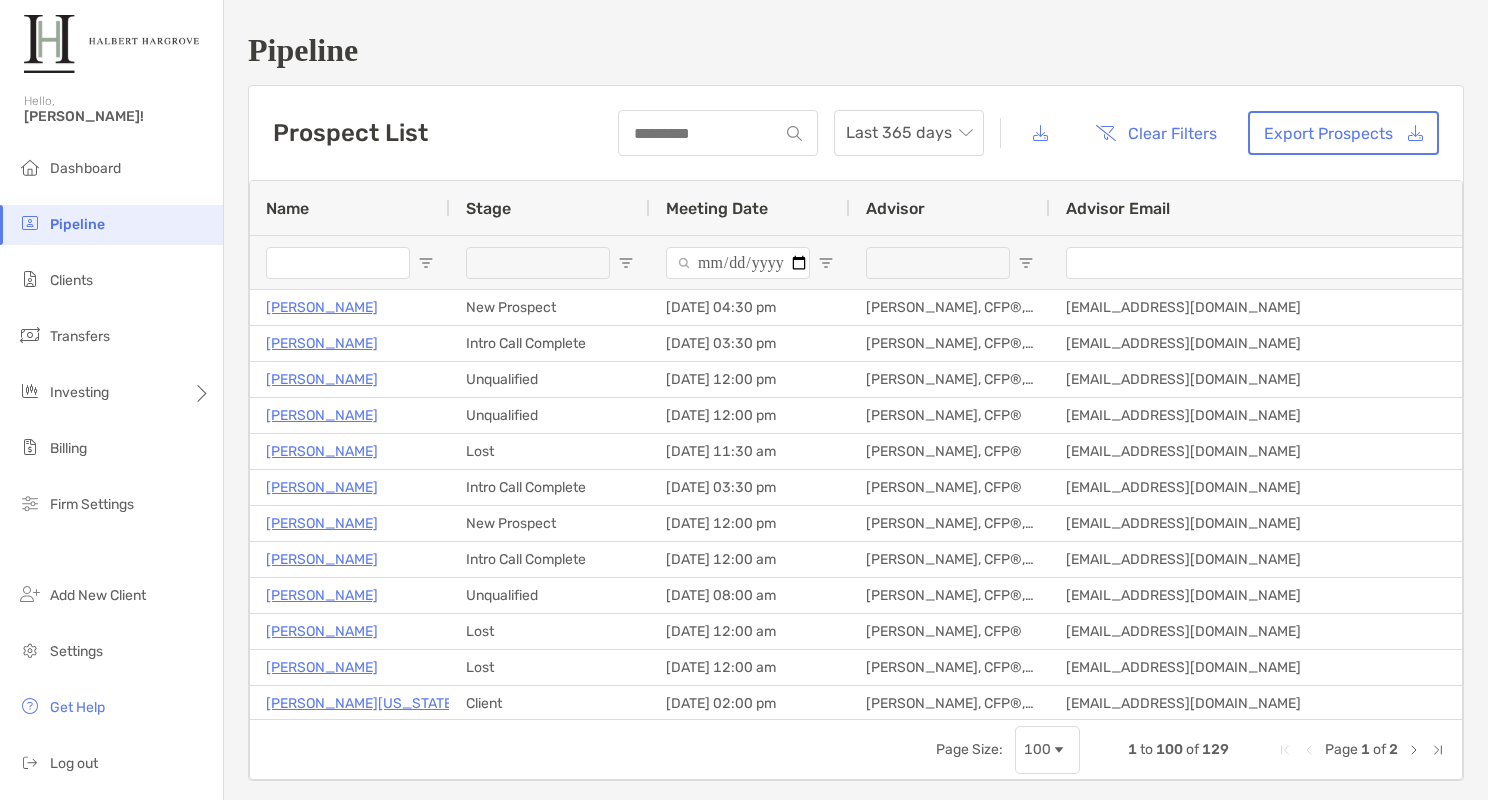 type on "**********" 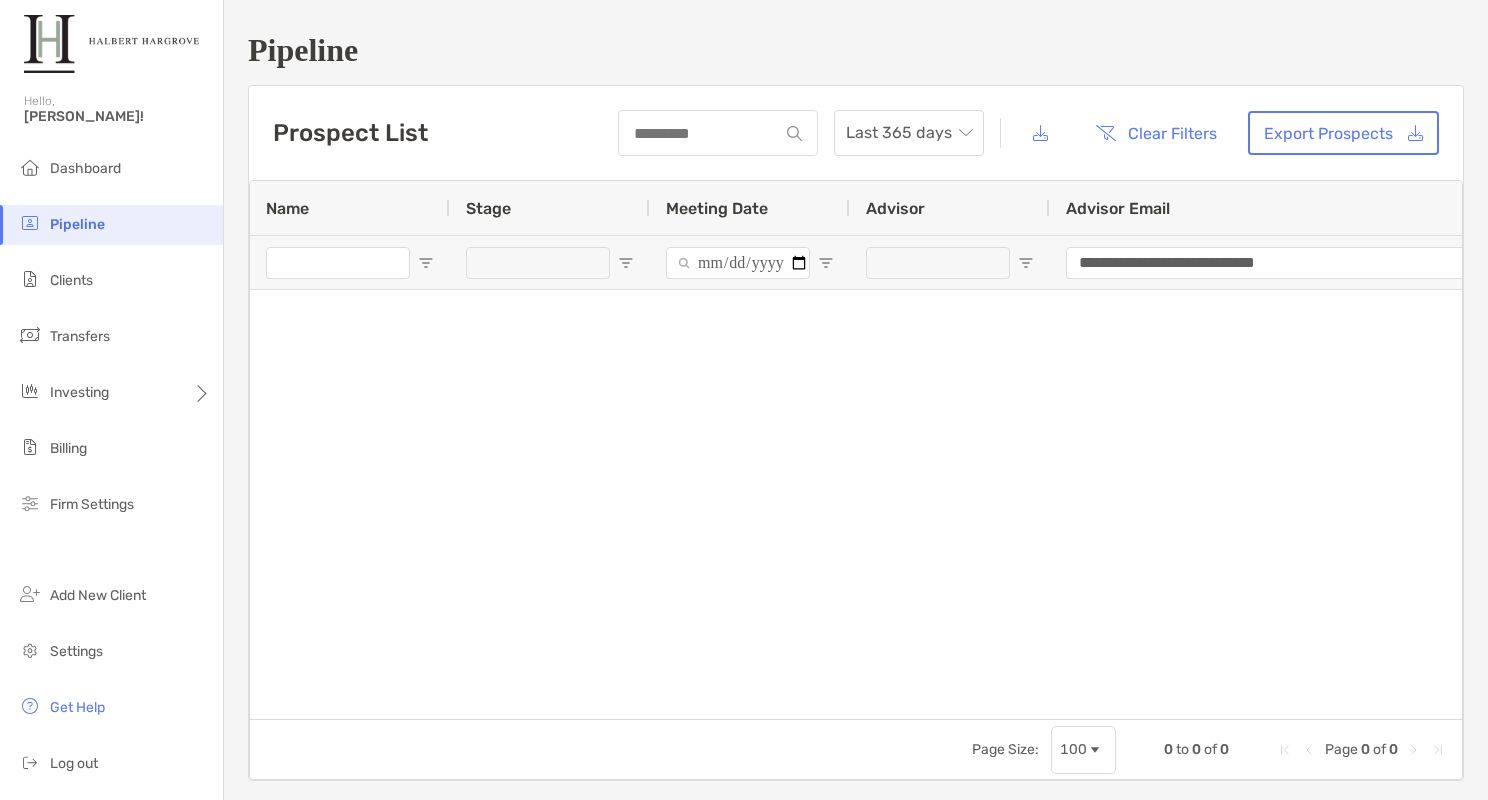 scroll, scrollTop: 0, scrollLeft: 62, axis: horizontal 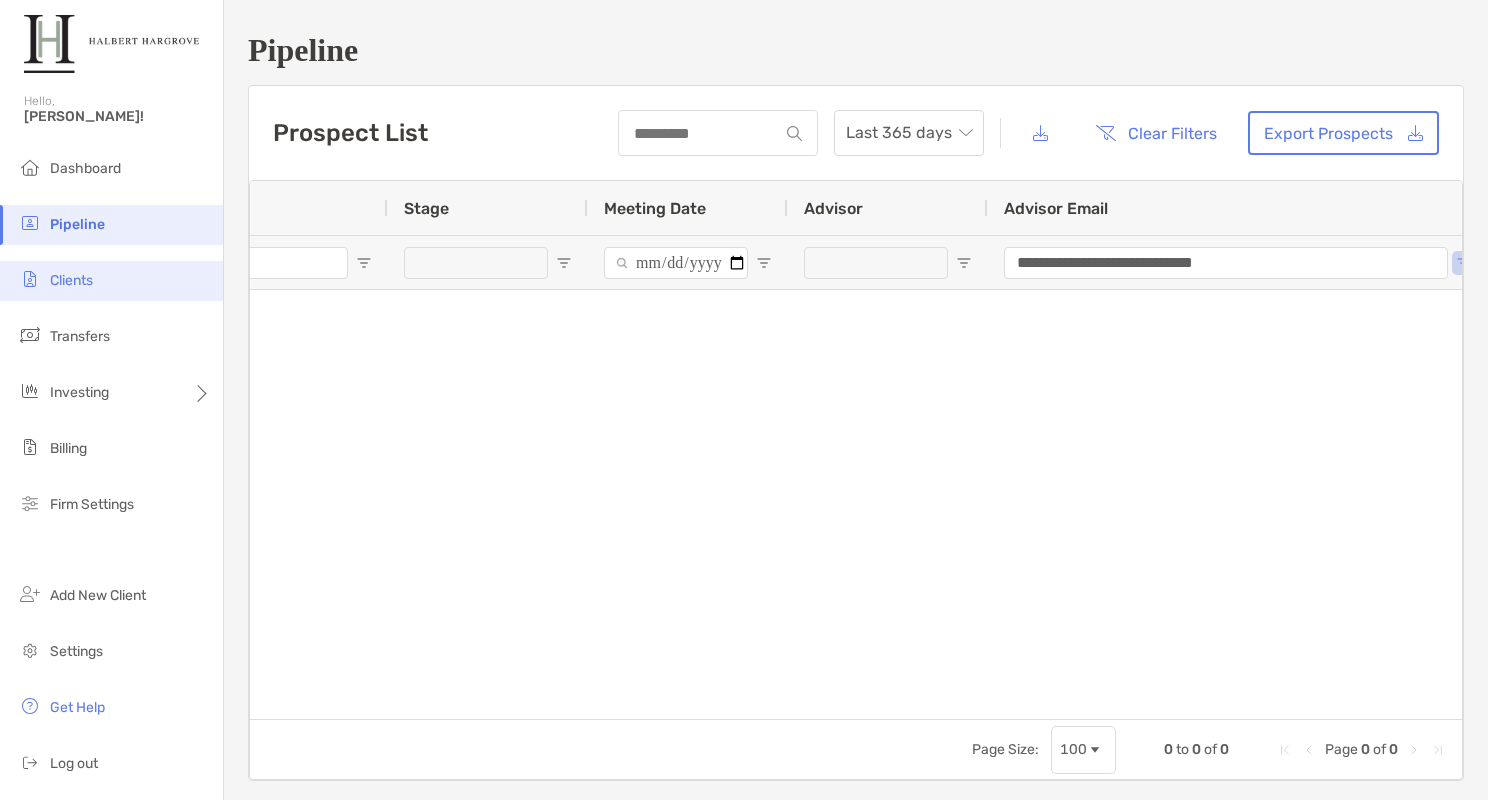 click on "Clients" at bounding box center [111, 281] 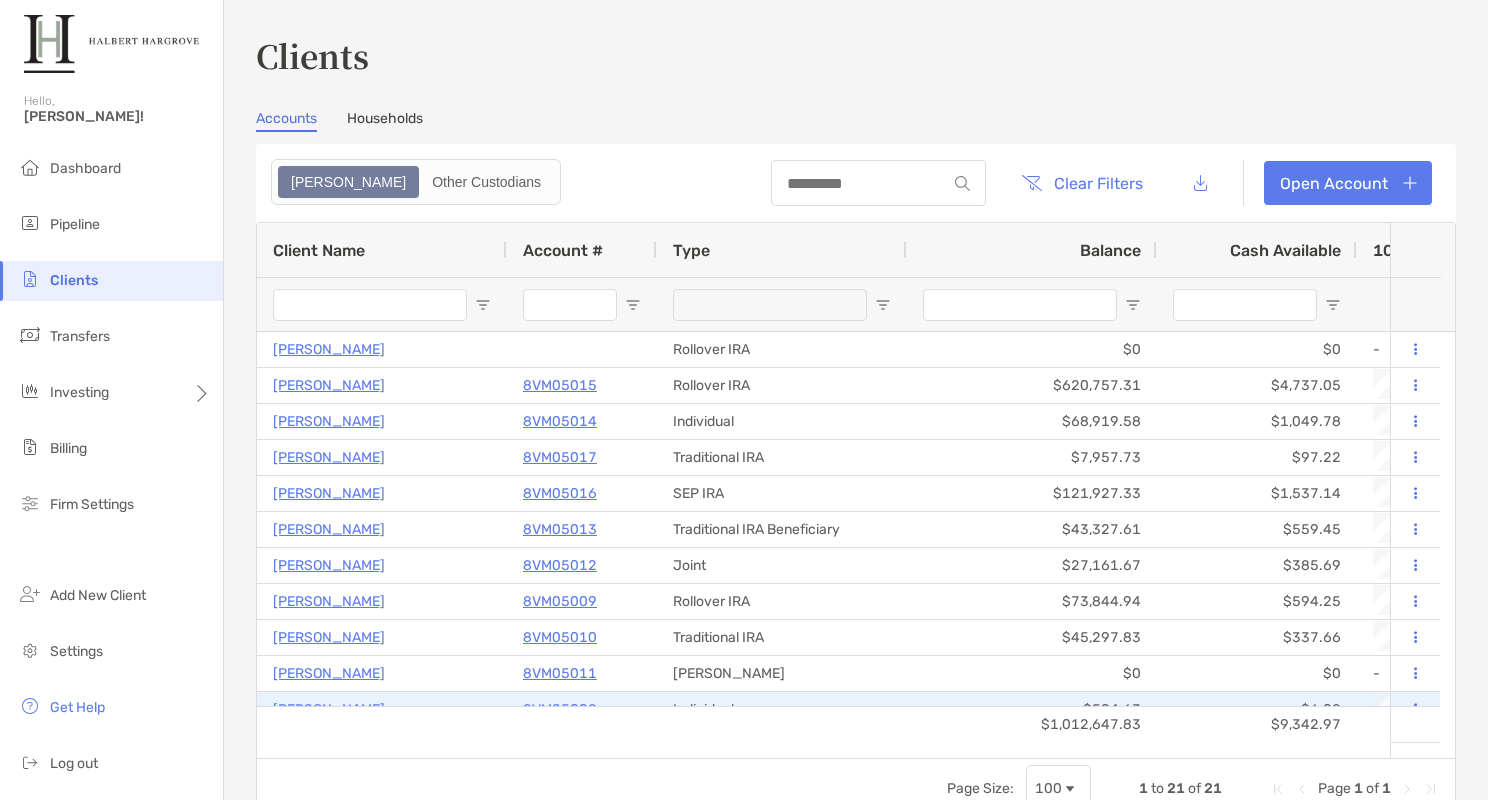 scroll, scrollTop: 80, scrollLeft: 0, axis: vertical 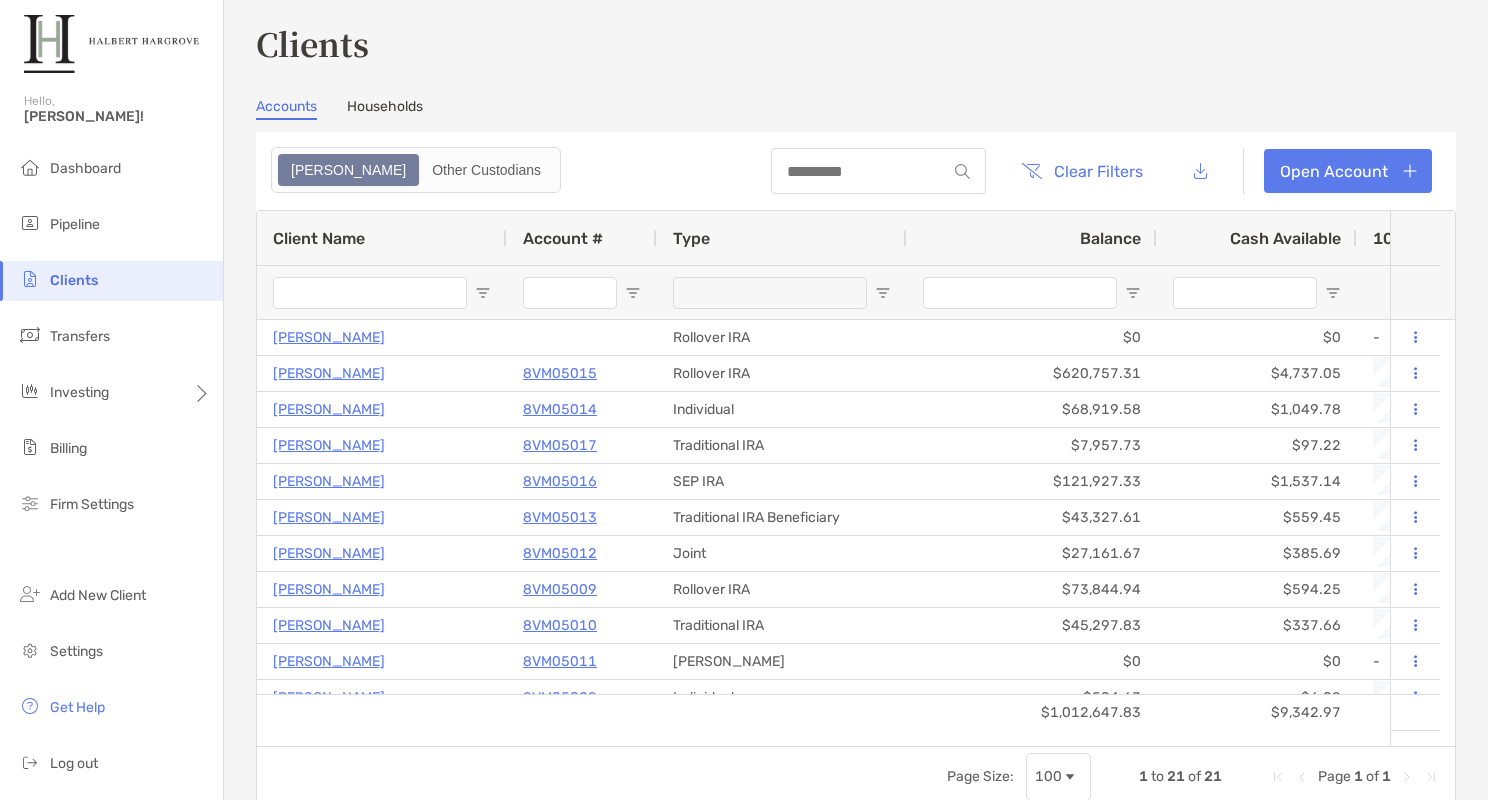 click on "Accounts Households" at bounding box center [856, 109] 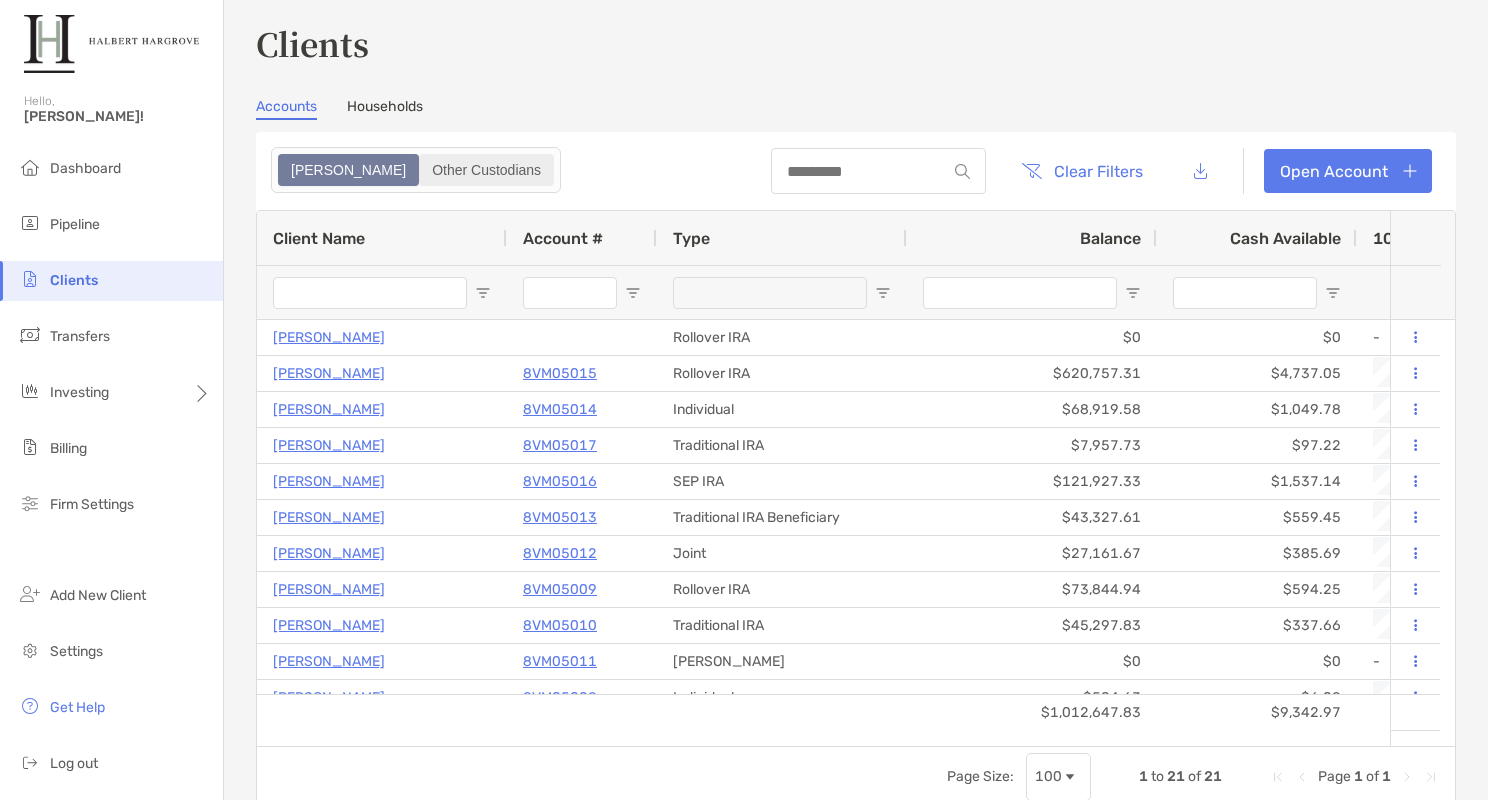 click on "Other Custodians" at bounding box center [486, 170] 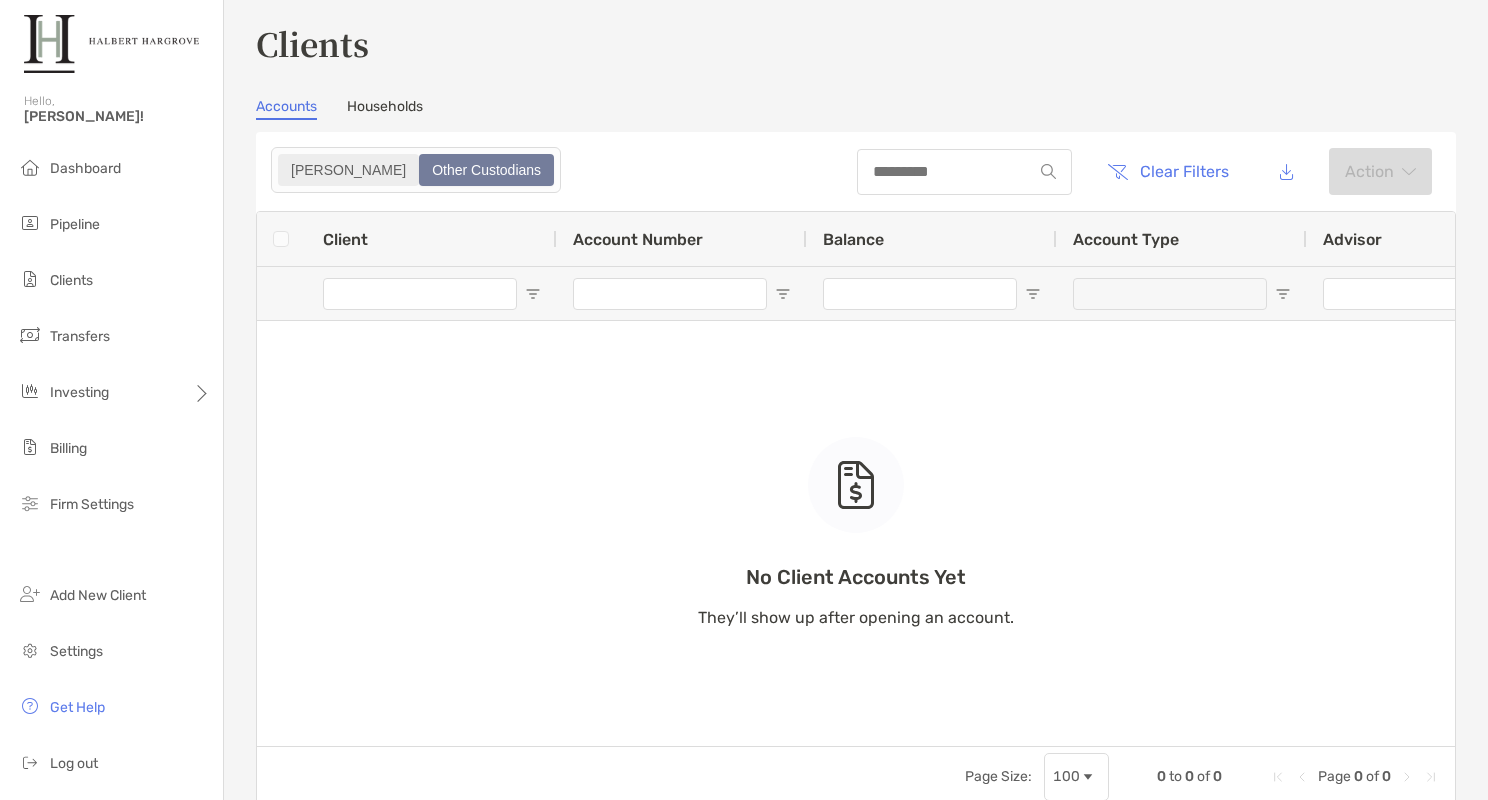 click on "[PERSON_NAME]" at bounding box center (348, 170) 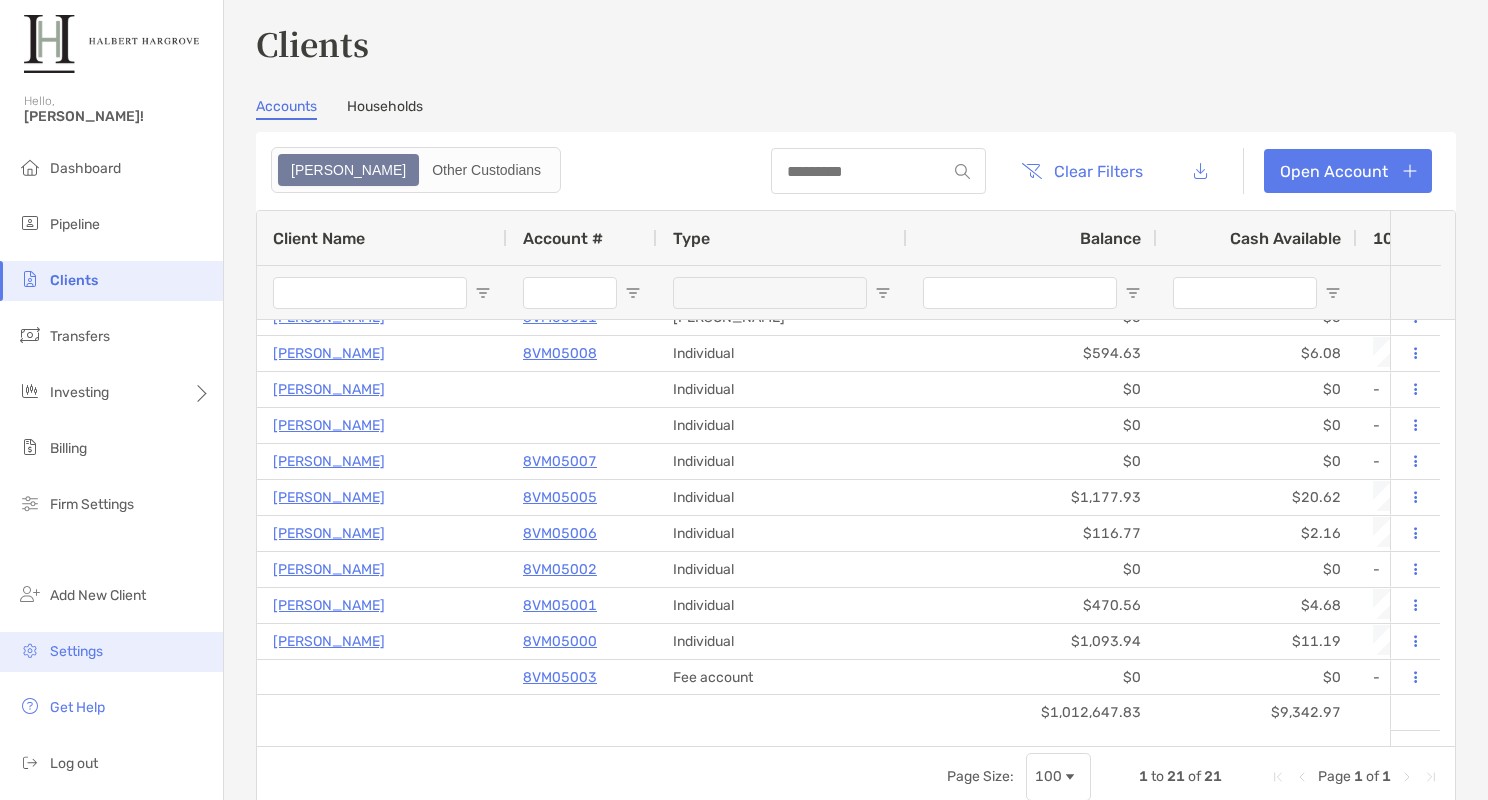 click on "Settings" at bounding box center (111, 652) 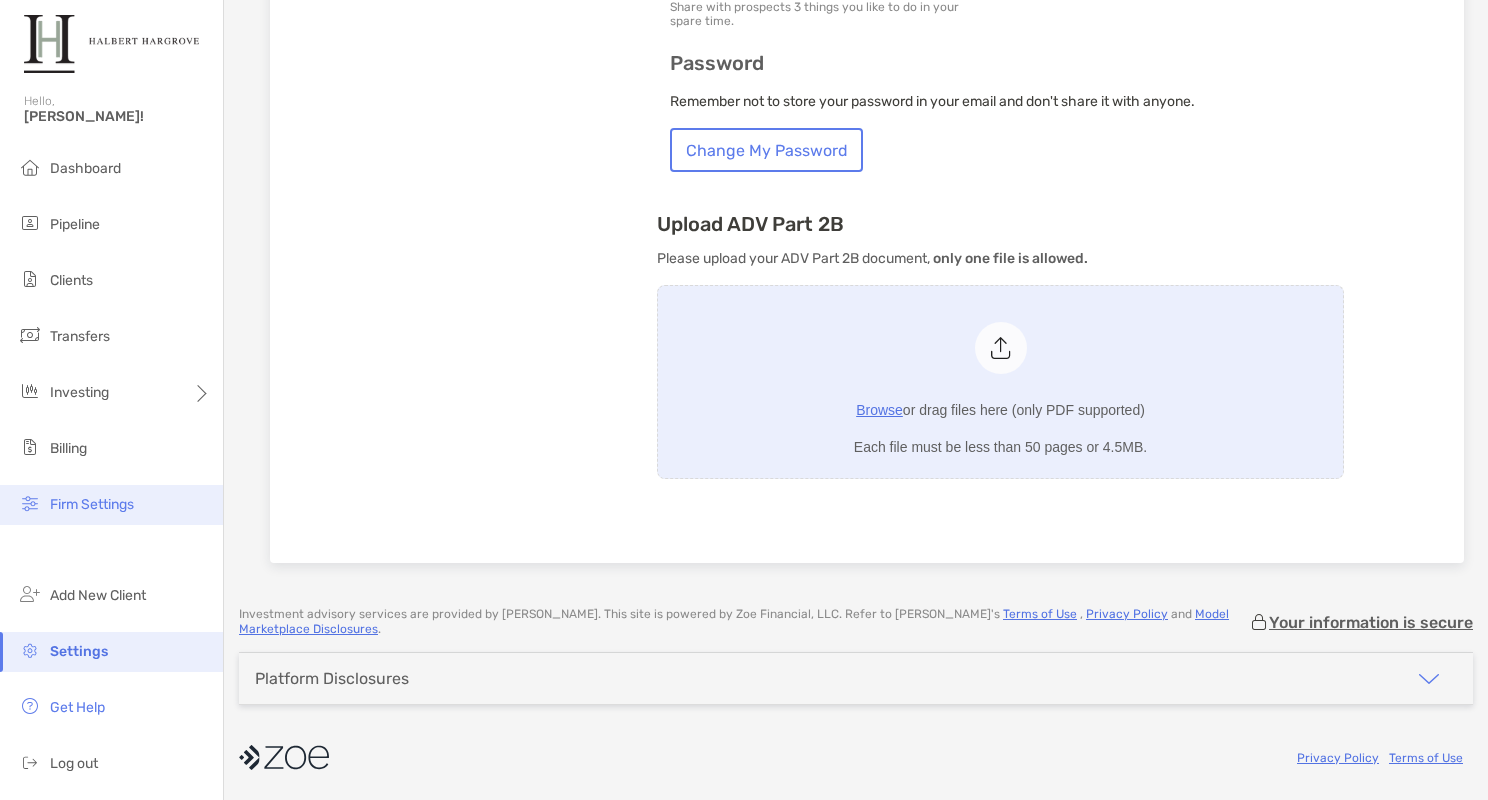 click at bounding box center (30, 503) 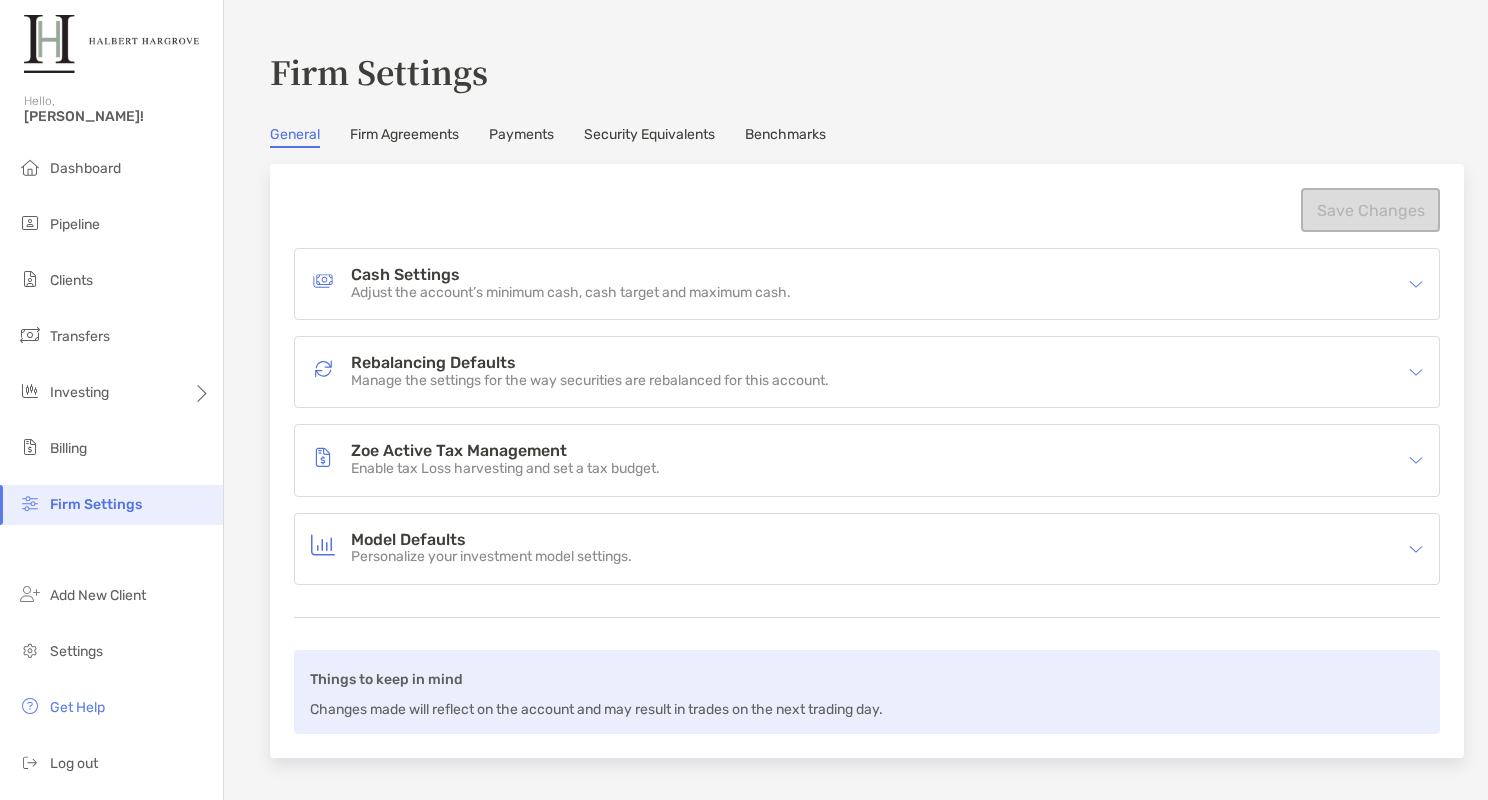 click on "Firm Agreements" at bounding box center [404, 137] 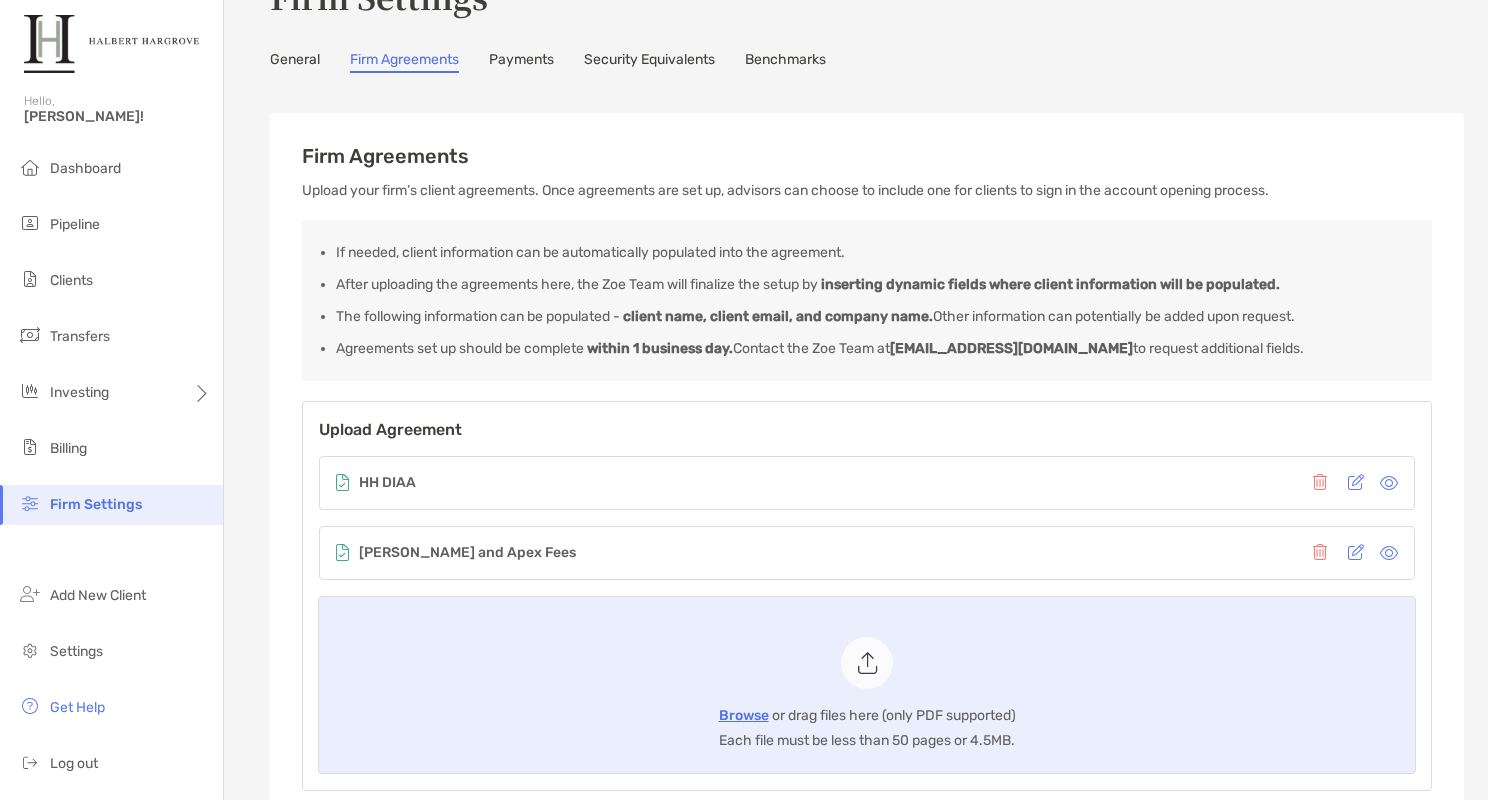 click on "Firm Settings General Firm Agreements Payments Security Equivalents Benchmarks Firm Agreements Upload your firm’s client agreements. Once agreements are set up, advisors can choose to include one for clients to sign in the account opening process. If needed, client information can be automatically populated into the agreement. After uploading the agreements here, the Zoe Team will finalize the setup by   inserting dynamic fields where client information will be populated. The following information can be populated -   client name, client email, and company name.  Other information can potentially be added upon request. Agreements set up should be complete   within 1 business day.  Contact the Zoe Team at  [EMAIL_ADDRESS][DOMAIN_NAME]  to request additional fields. Upload Agreement HH DIAA ZOE Brochure and Apex Fees Browse   or drag files here (only PDF supported) Each file must be less than 50 pages or 4.5MB." at bounding box center (856, 406) 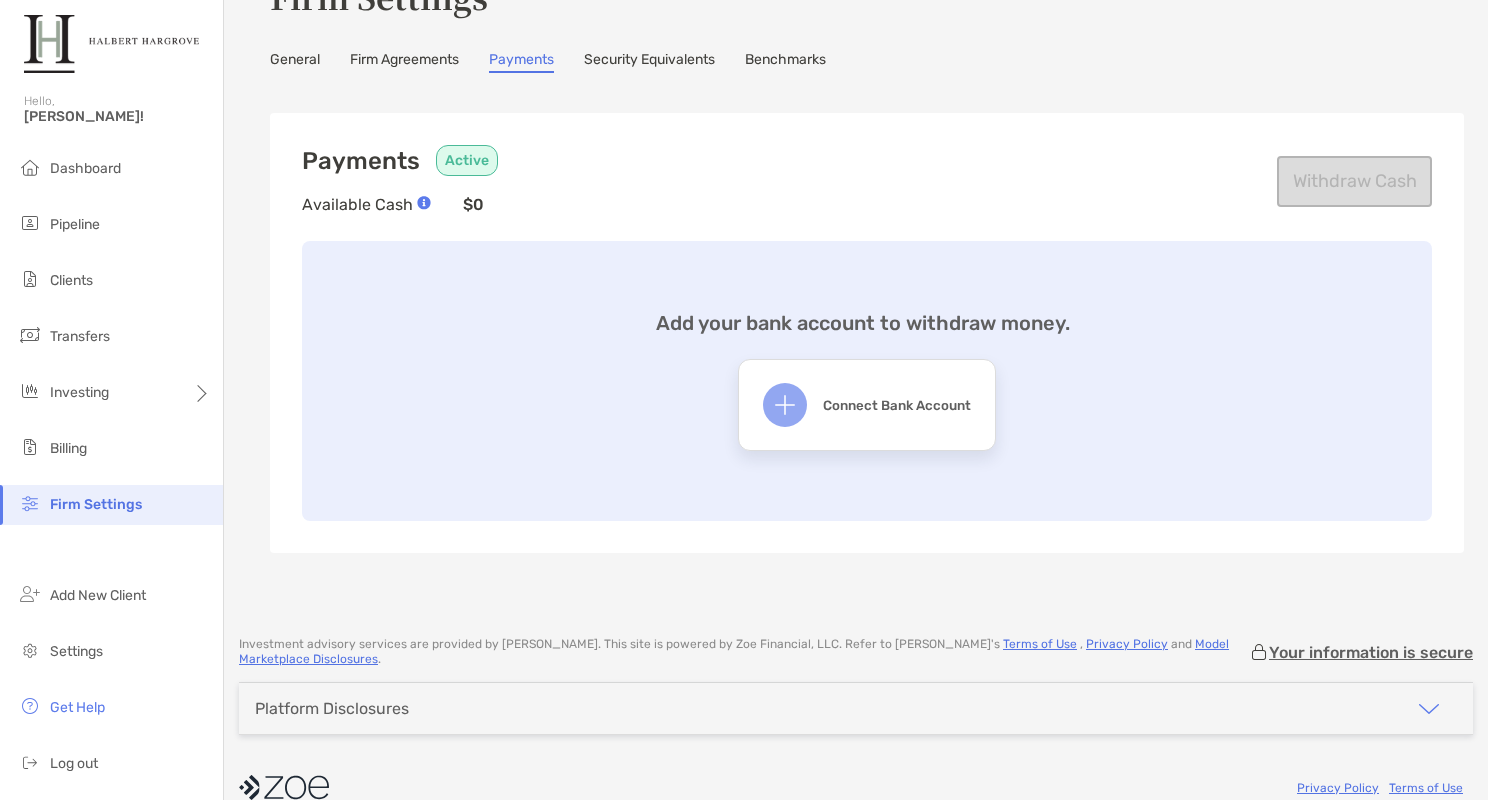 click on "Security Equivalents" at bounding box center (649, 62) 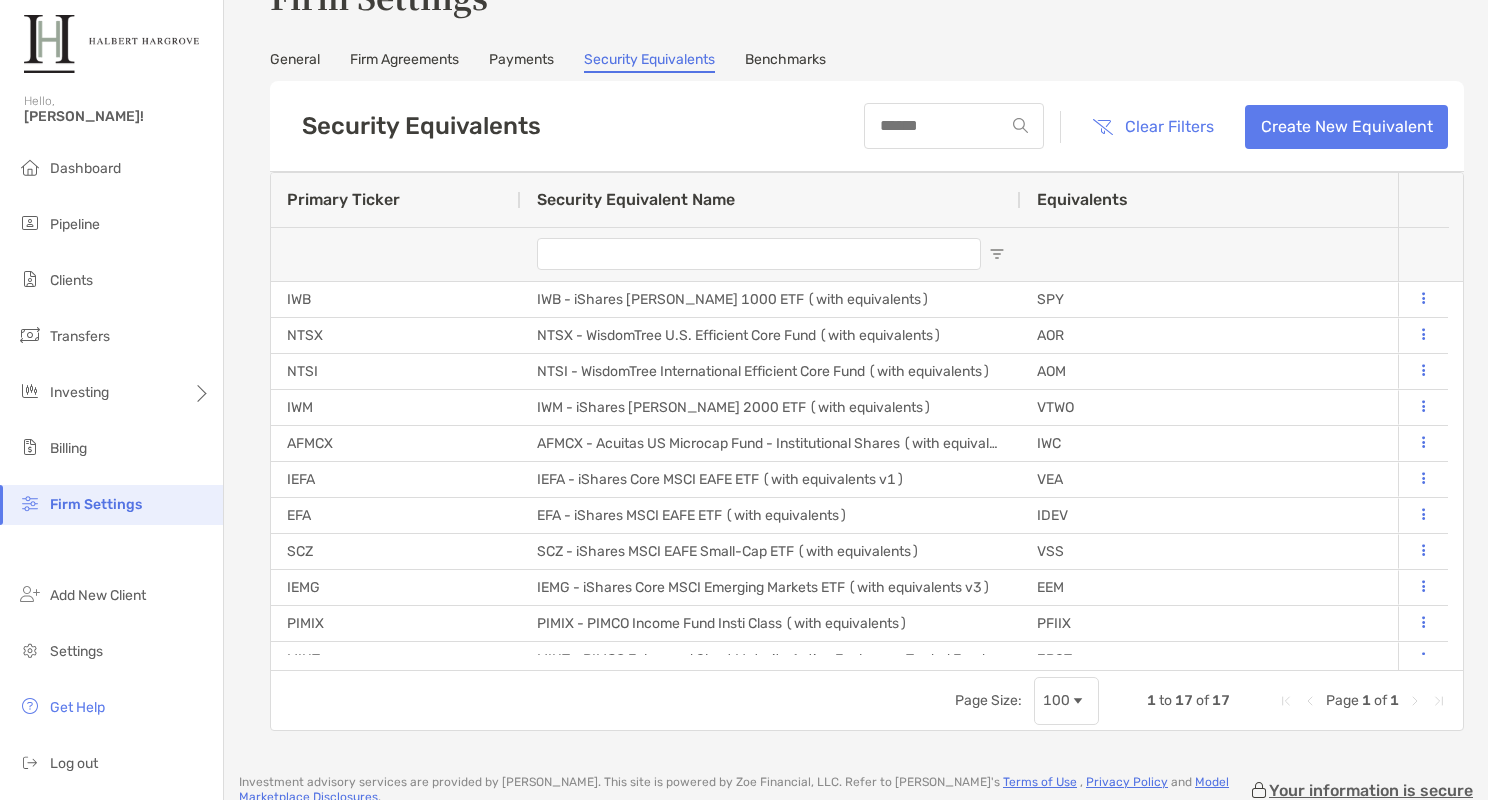 click on "Benchmarks" at bounding box center [785, 62] 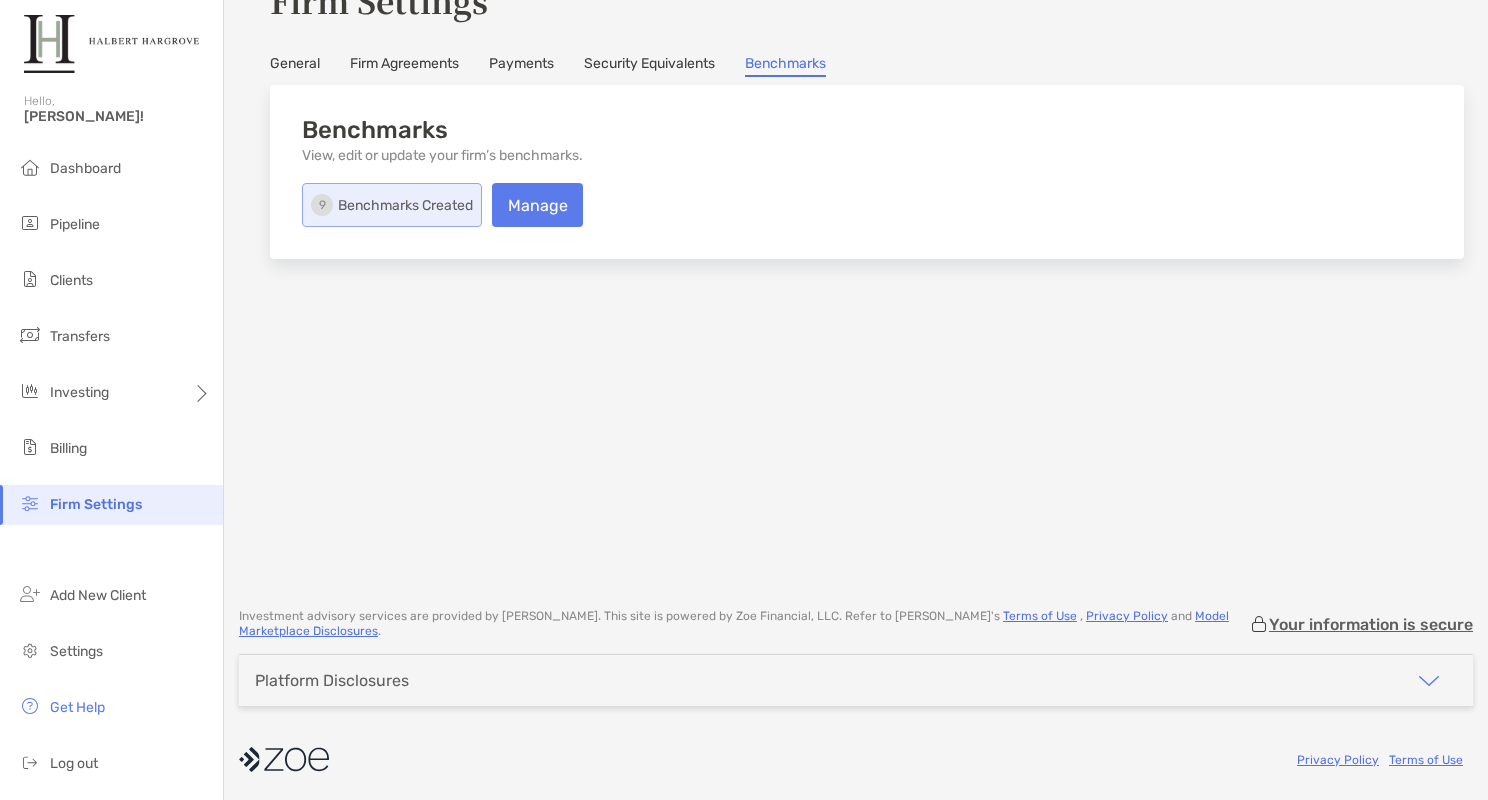 click on "Security Equivalents" at bounding box center [649, 66] 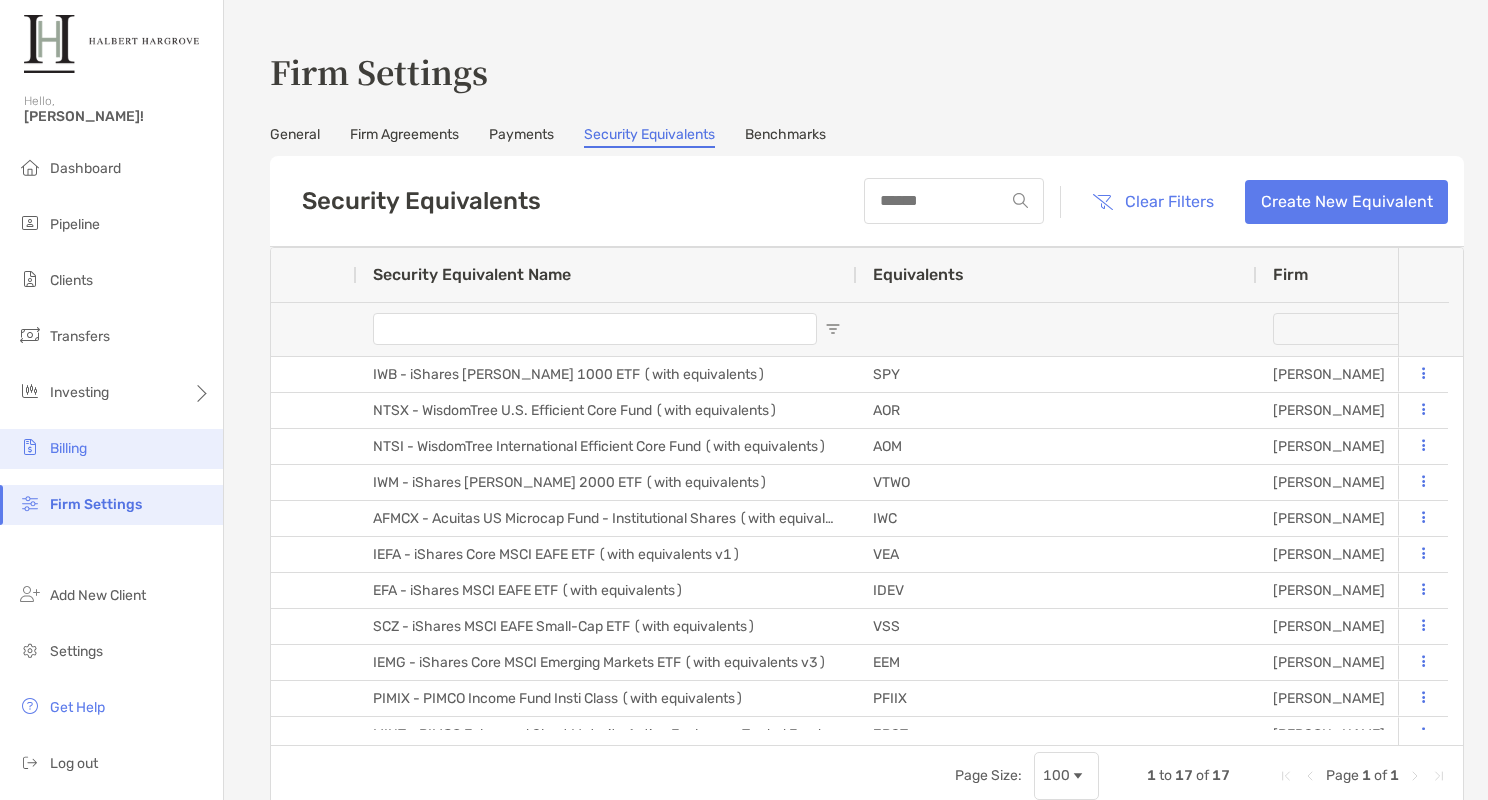 click on "Billing" at bounding box center [111, 449] 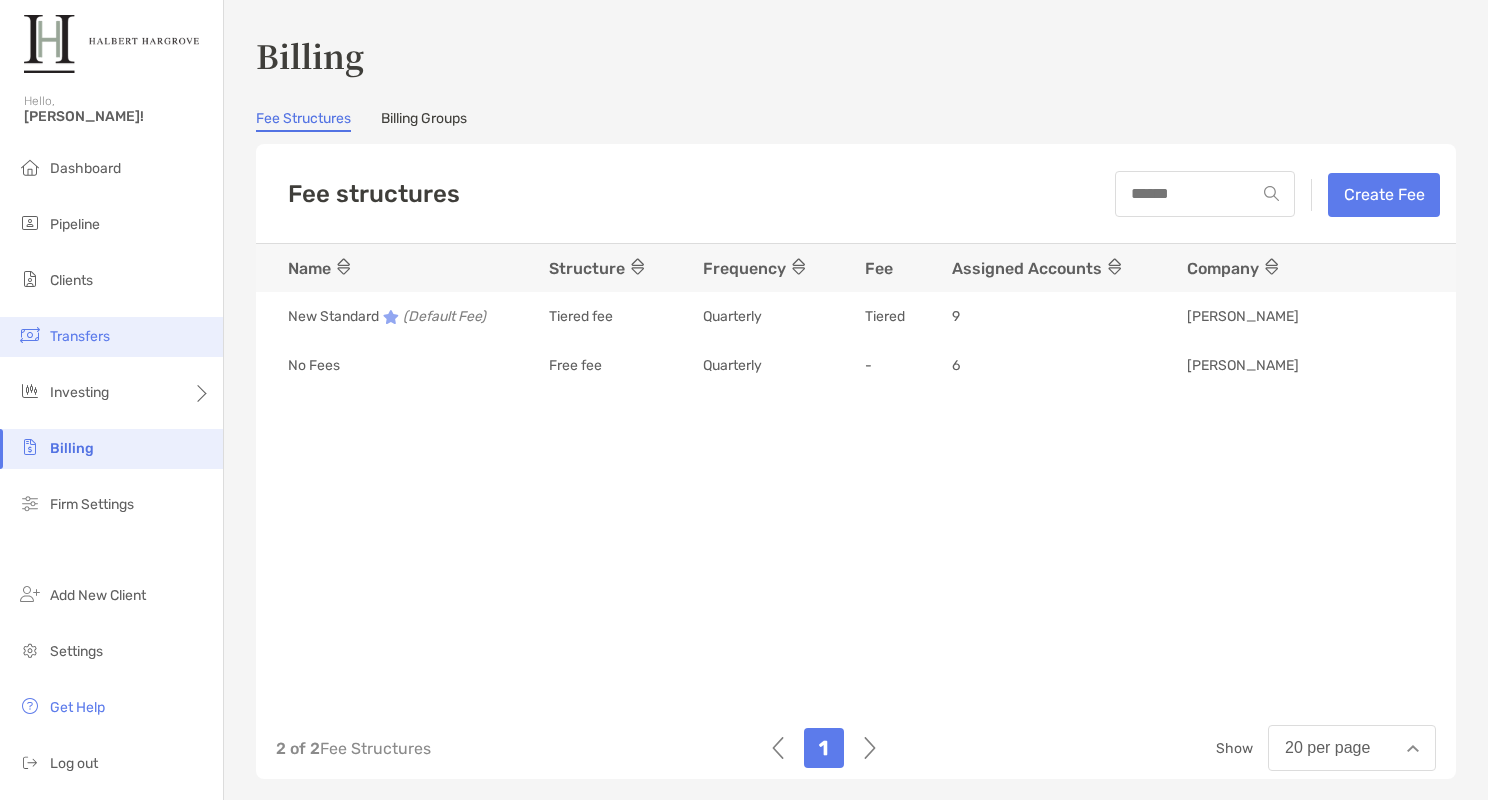 click on "Transfers" at bounding box center (111, 337) 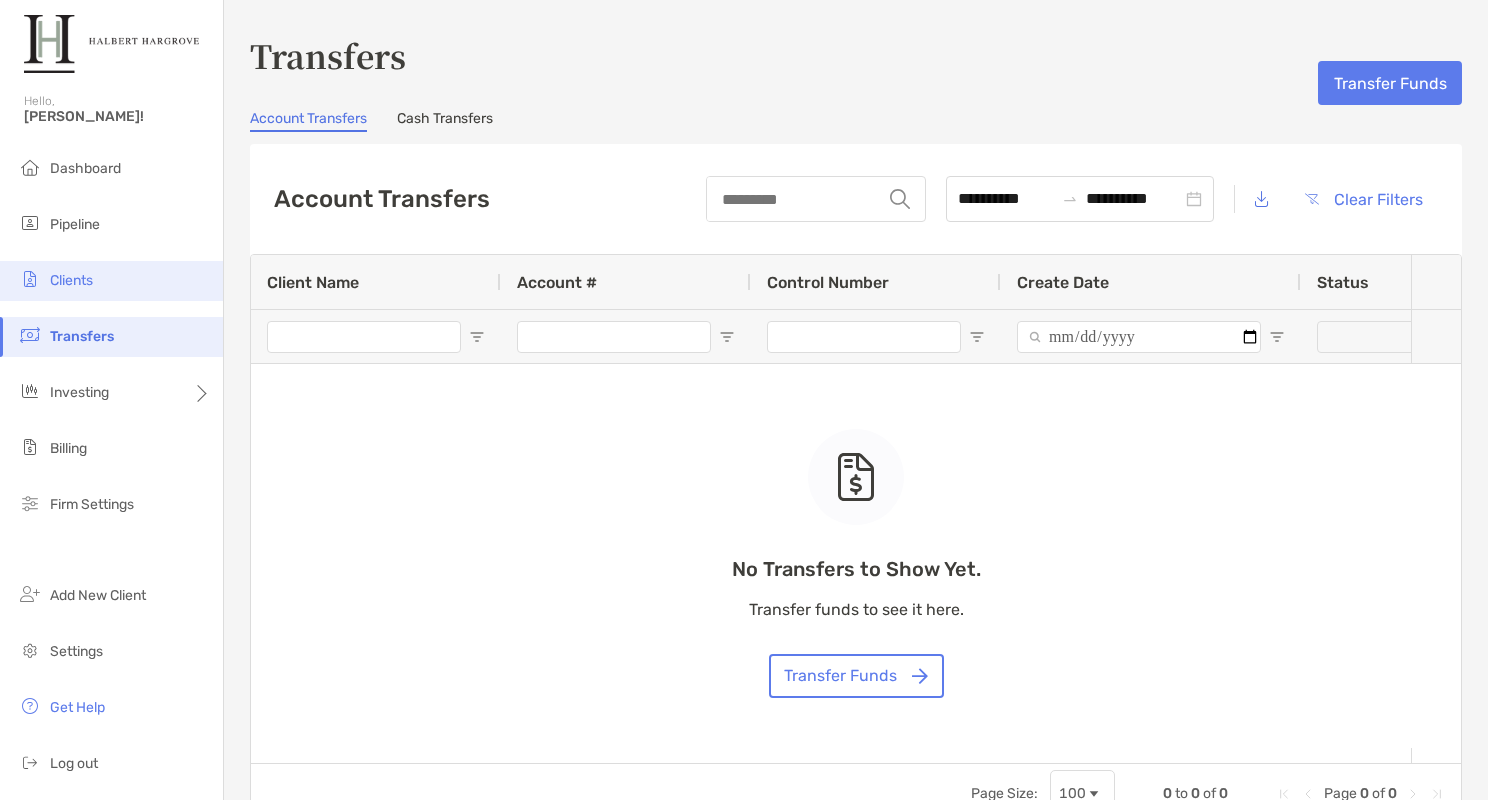 click on "Clients" at bounding box center [111, 281] 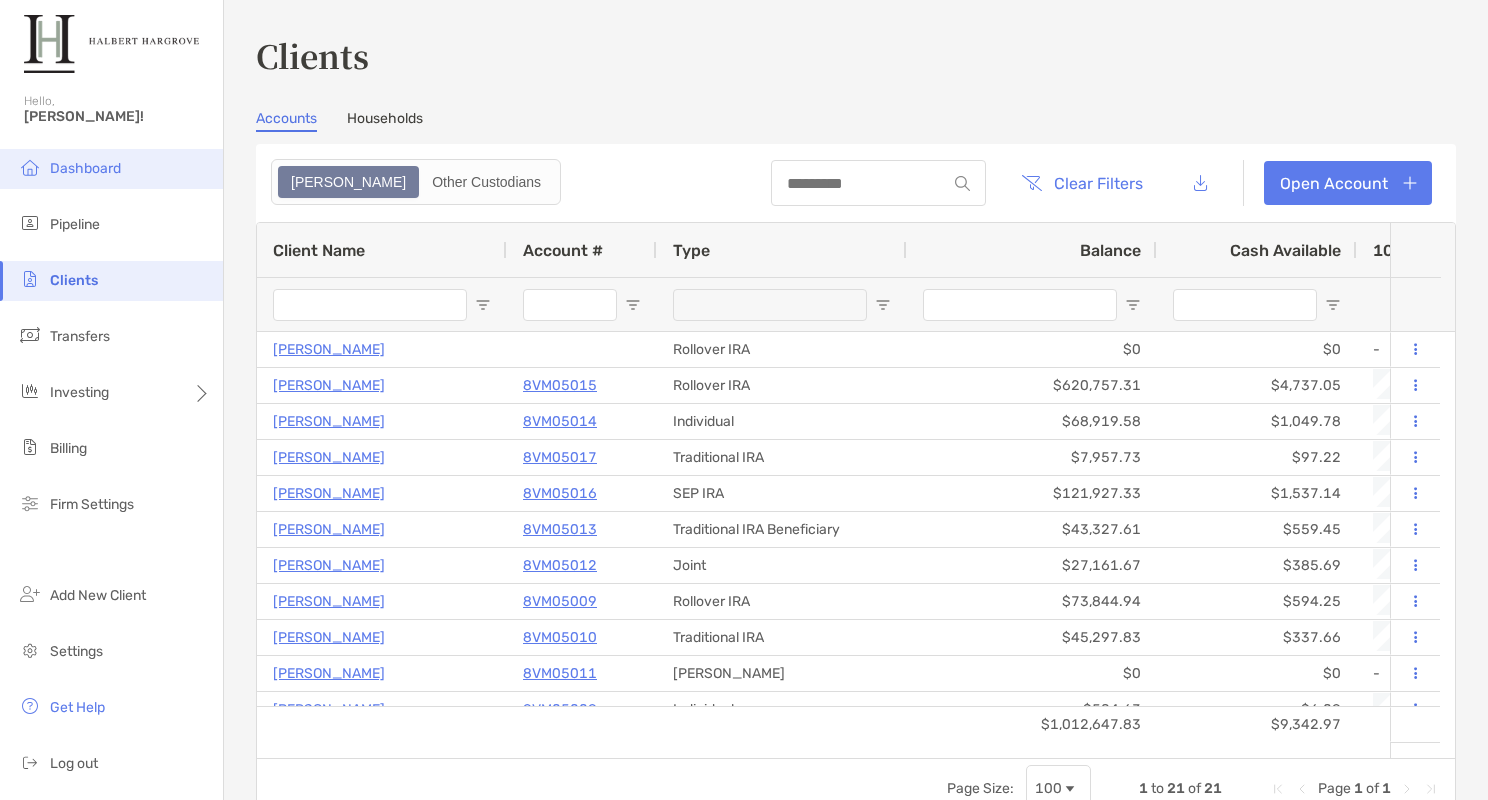click on "Dashboard" at bounding box center [111, 169] 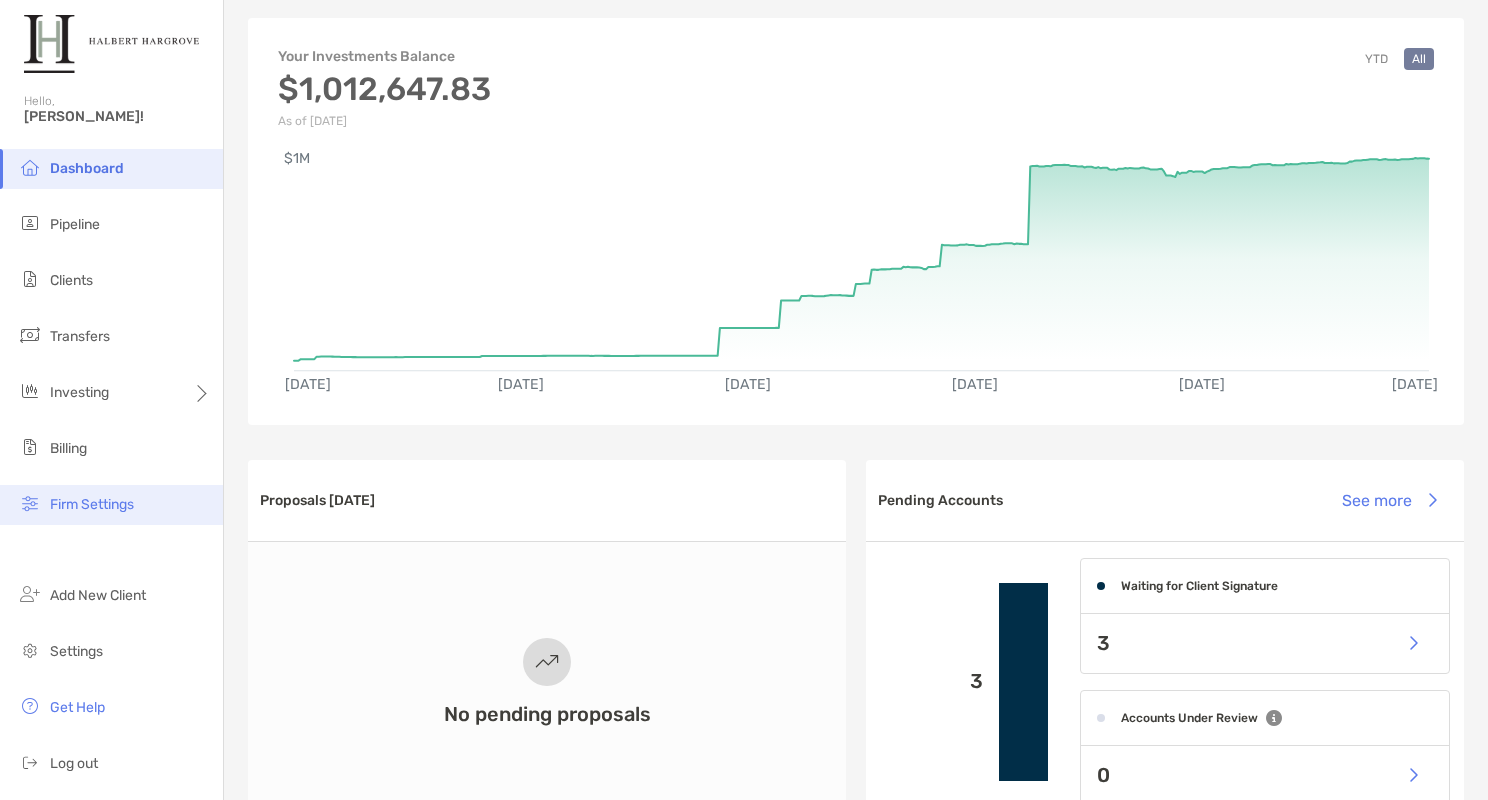 click on "Firm Settings" at bounding box center (92, 504) 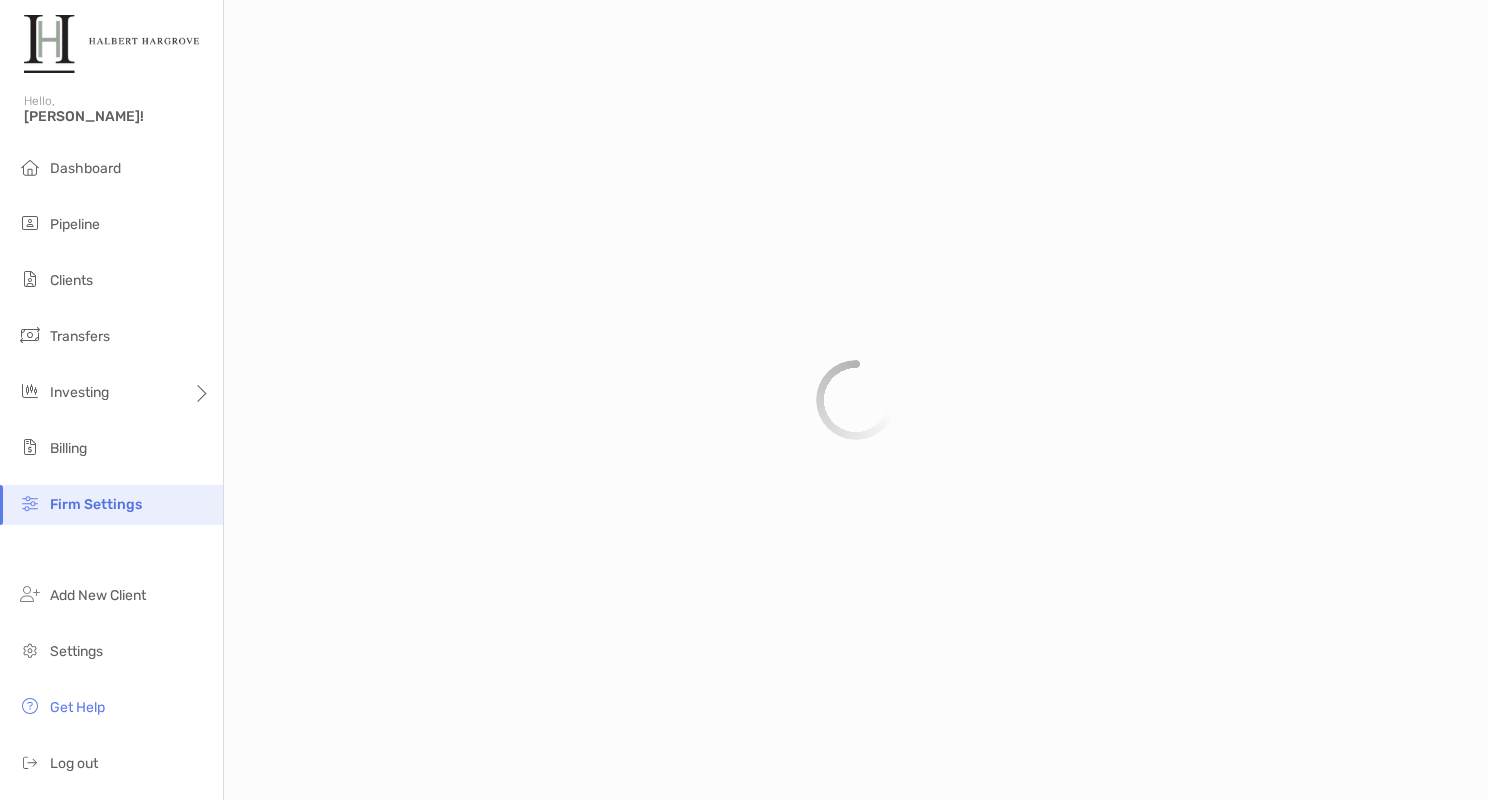 scroll, scrollTop: 0, scrollLeft: 0, axis: both 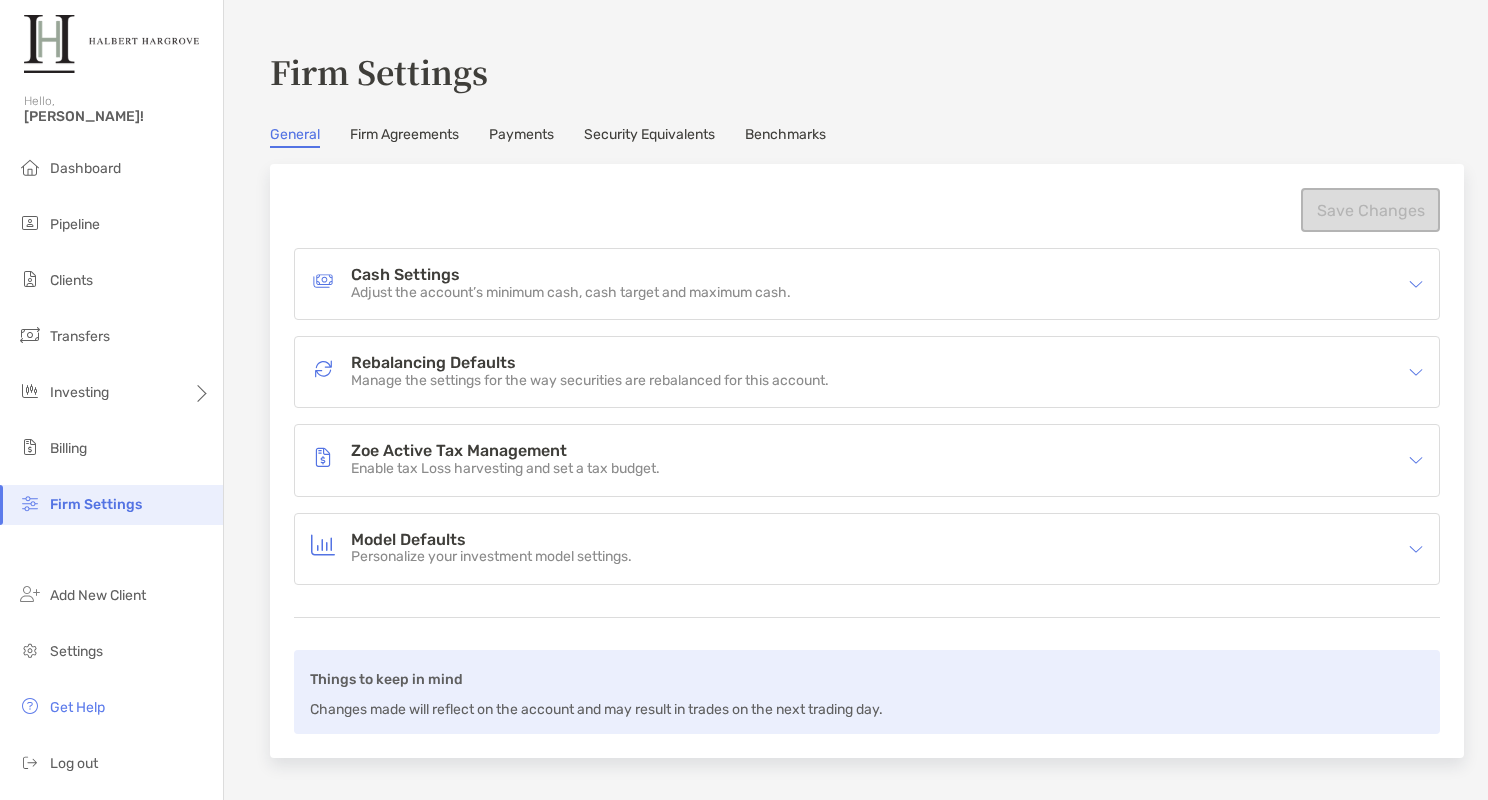 click on "Firm Agreements" at bounding box center (404, 137) 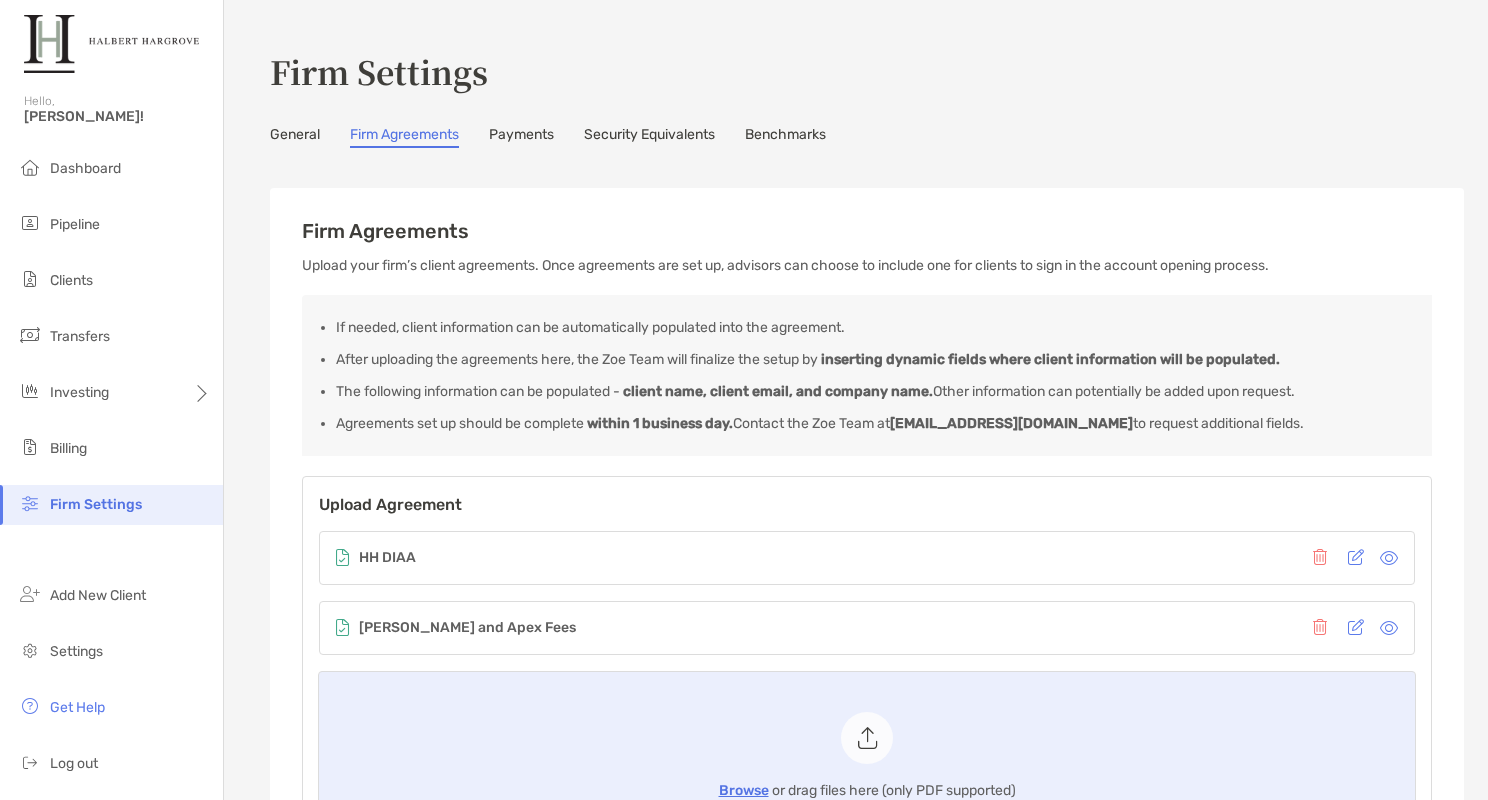 click on "Payments" at bounding box center (521, 137) 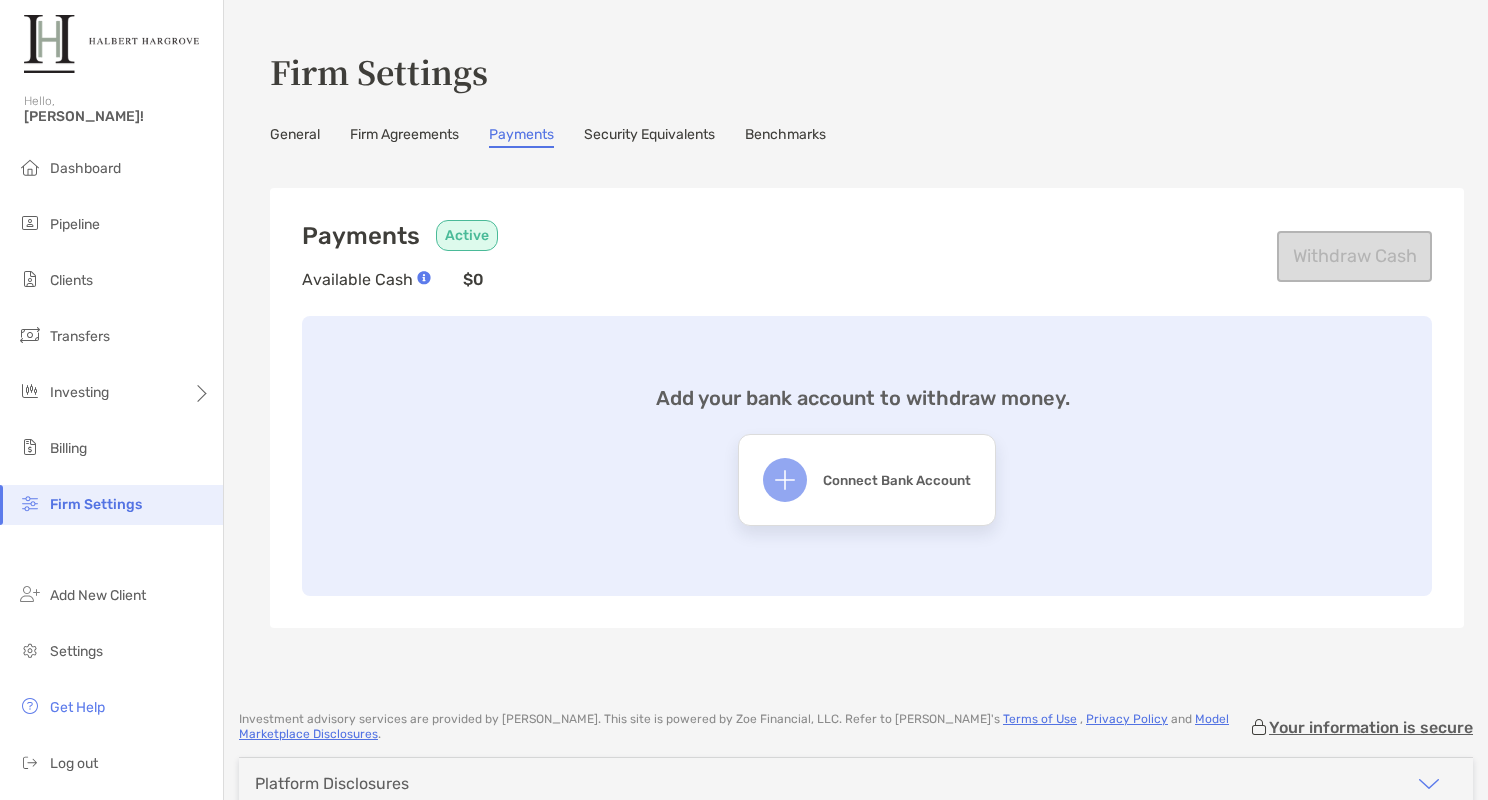click on "Security Equivalents" at bounding box center (649, 137) 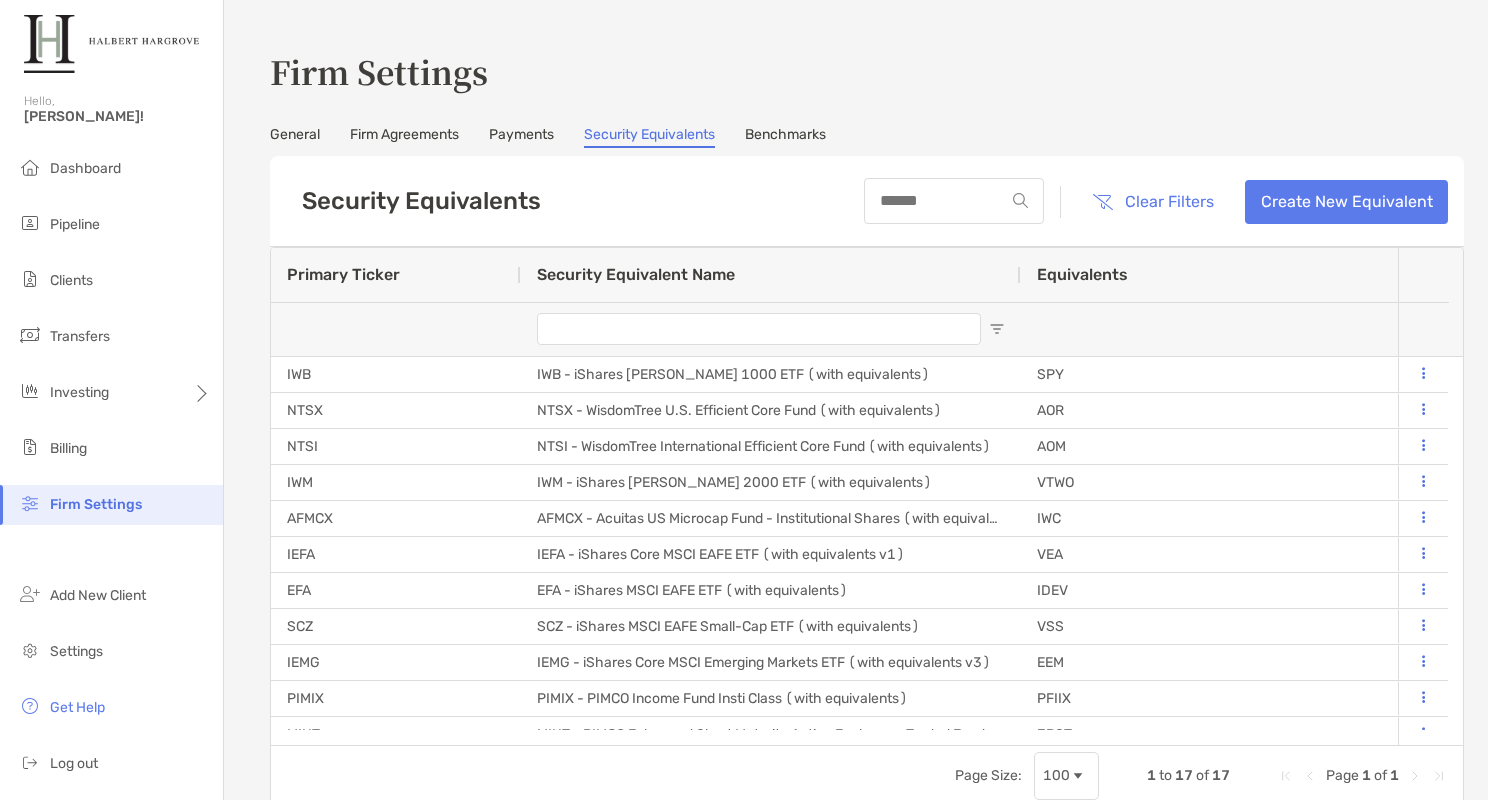click on "Benchmarks" at bounding box center (785, 137) 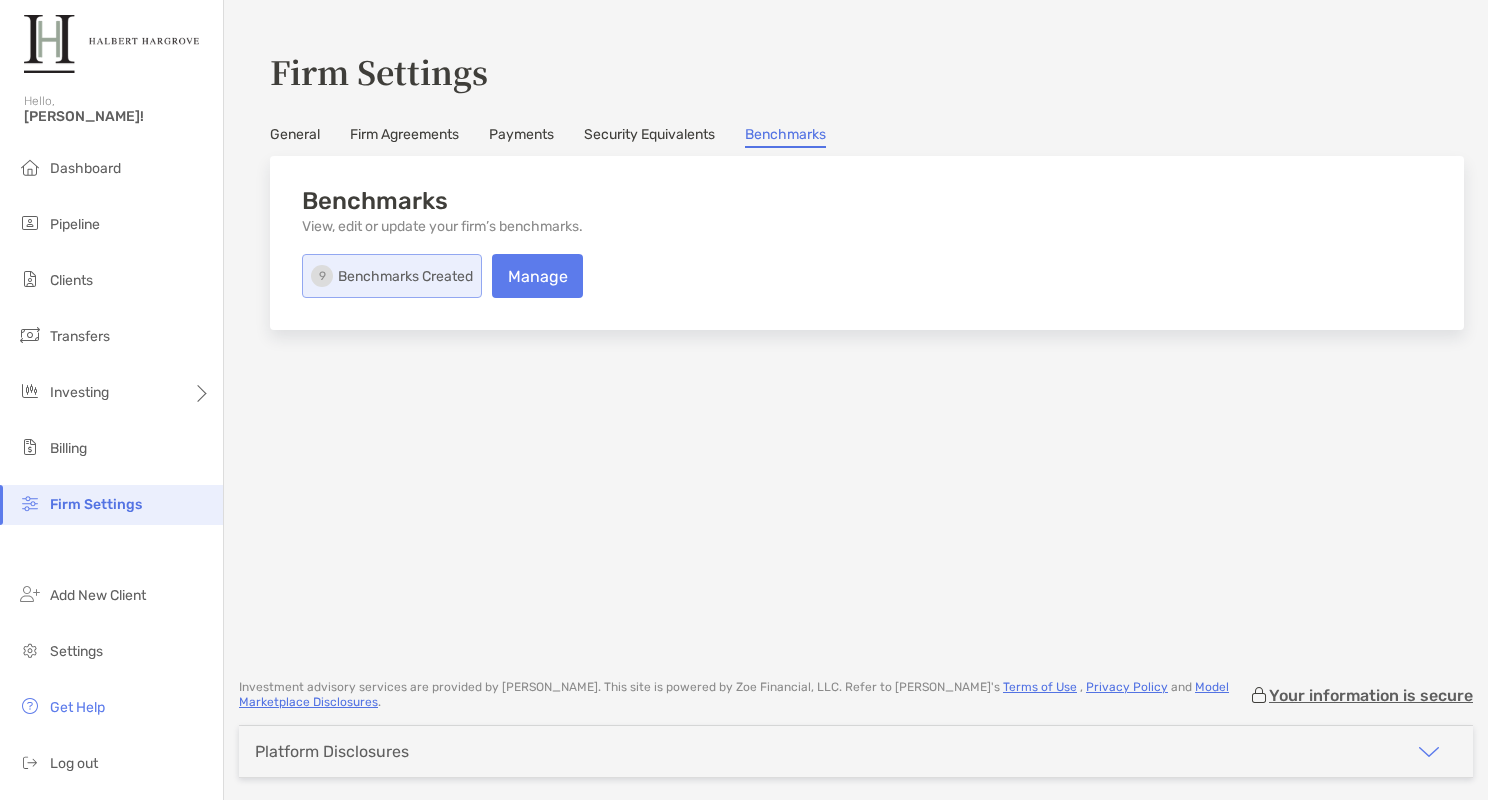 click on "General Firm Agreements Payments Security Equivalents Benchmarks" at bounding box center [867, 137] 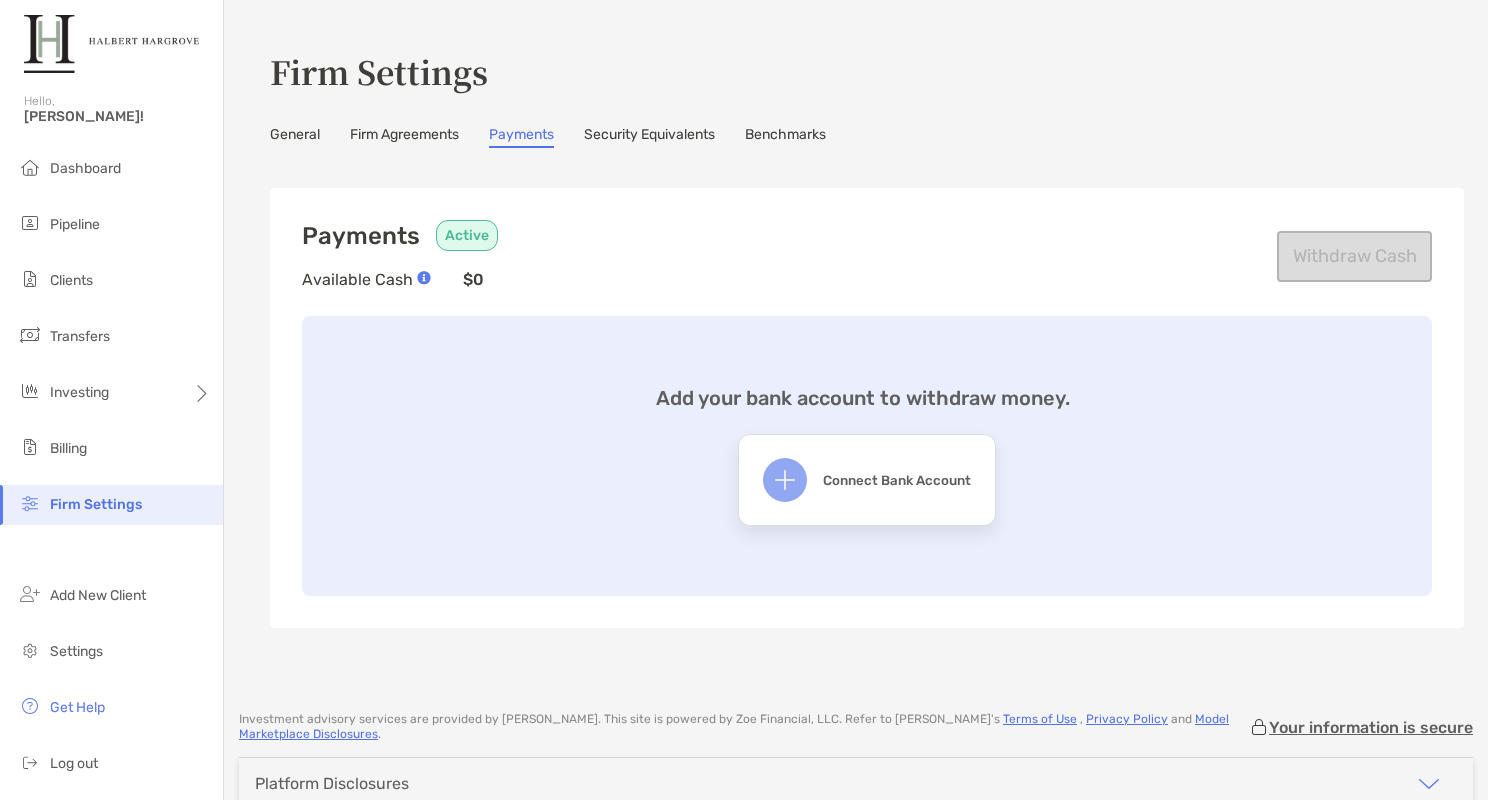 scroll, scrollTop: 103, scrollLeft: 0, axis: vertical 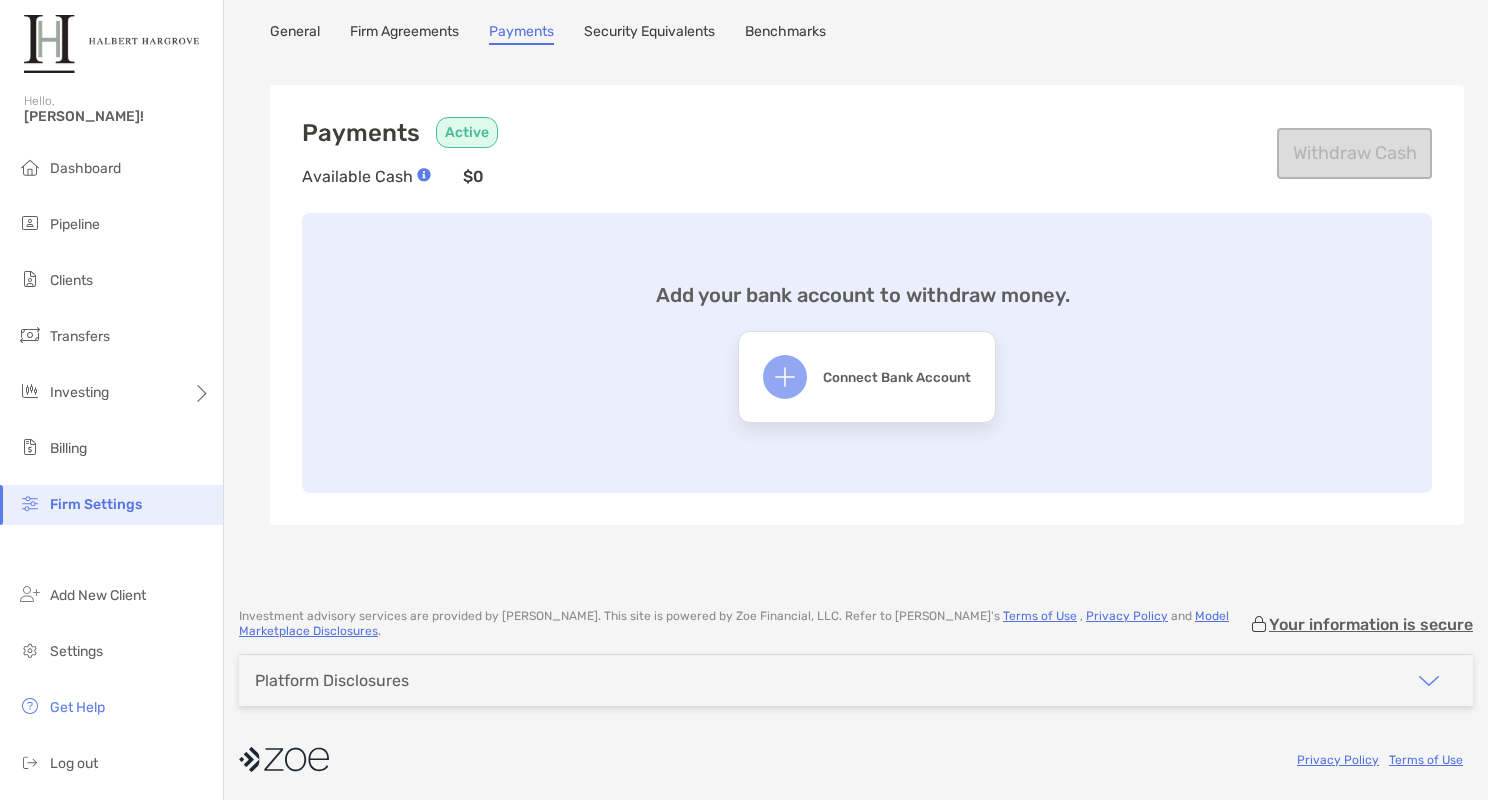 click on "Platform Disclosures" at bounding box center (856, 680) 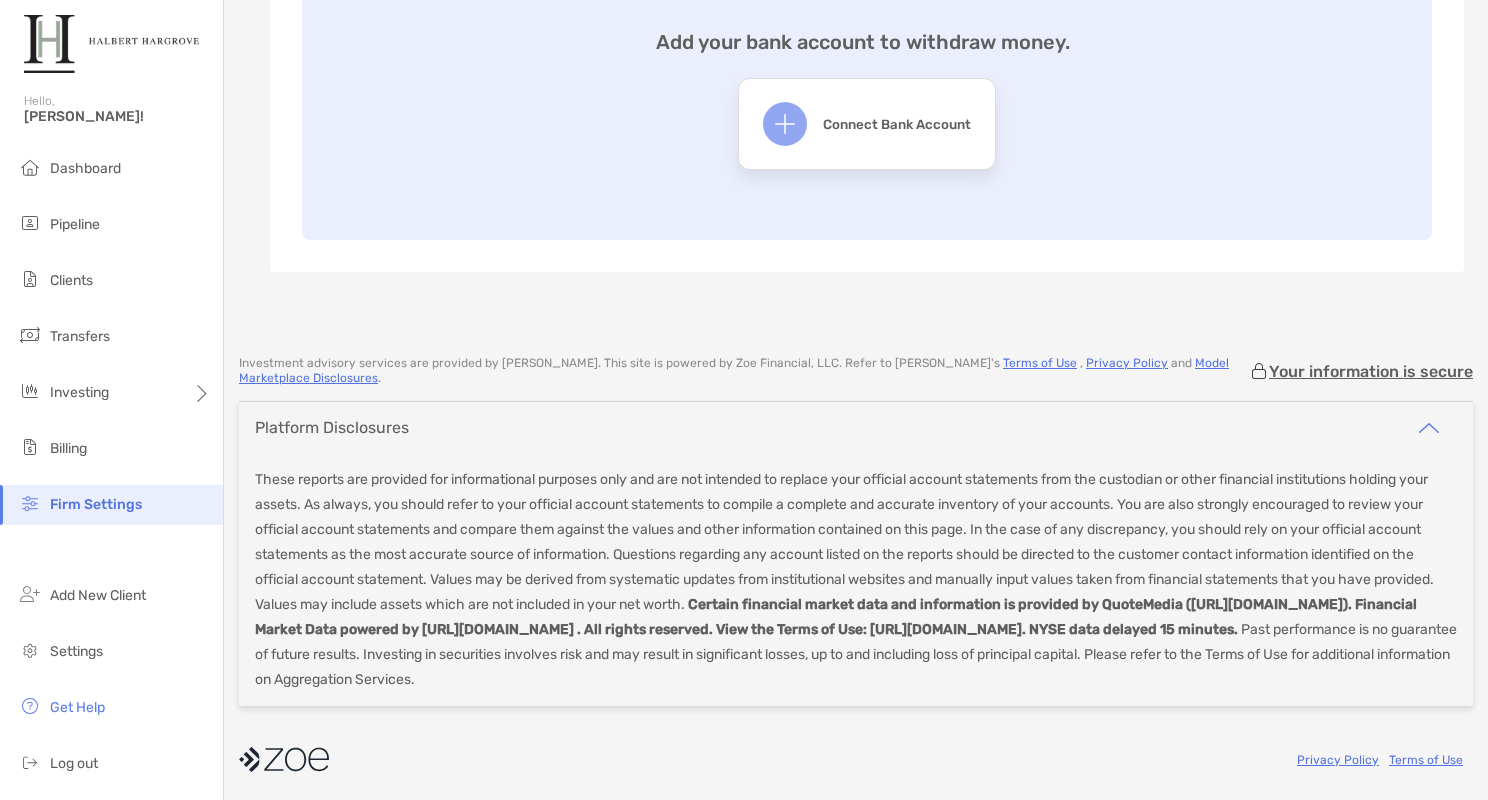 scroll, scrollTop: 0, scrollLeft: 0, axis: both 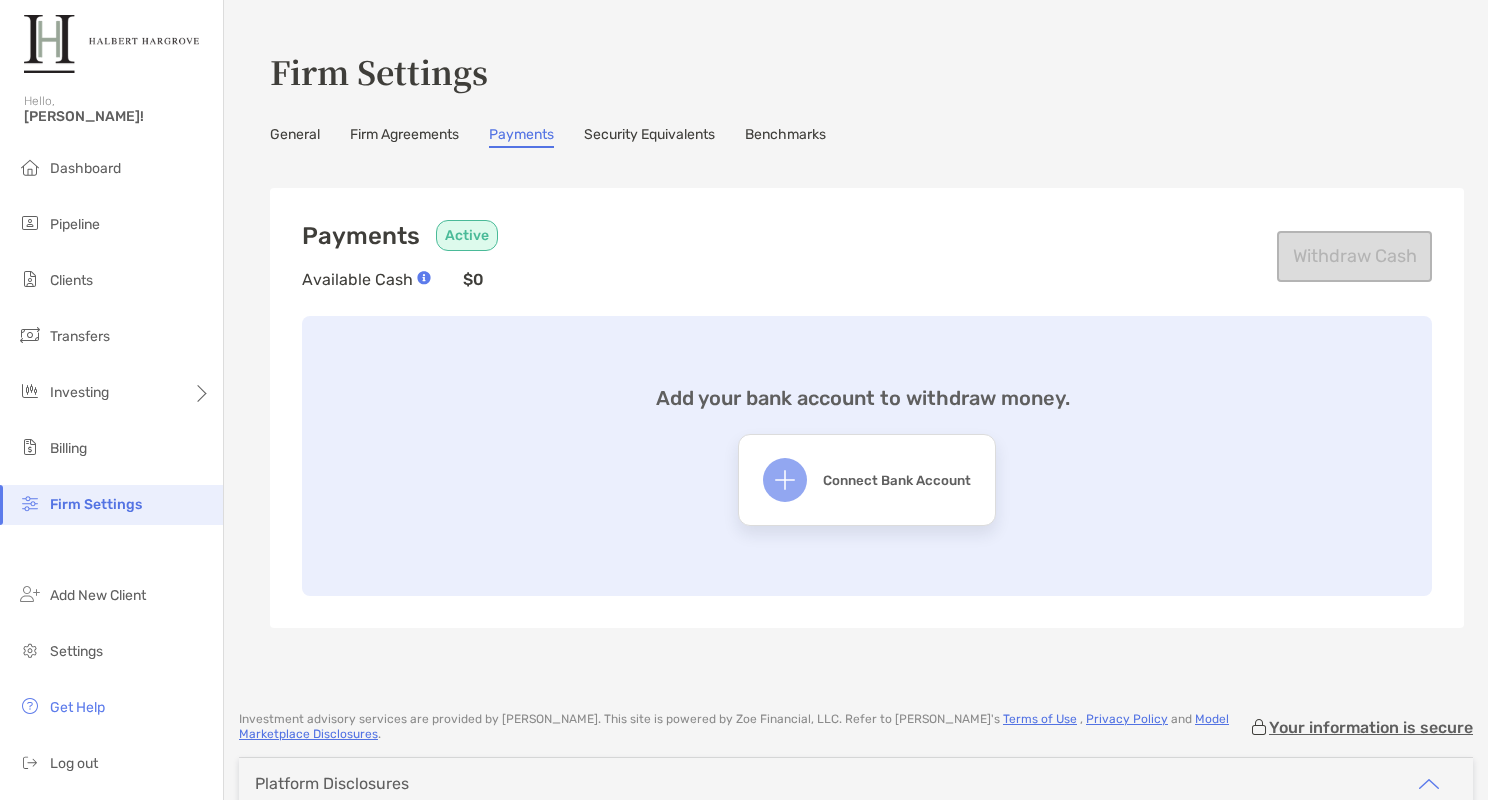 click on "Firm Agreements" at bounding box center (404, 137) 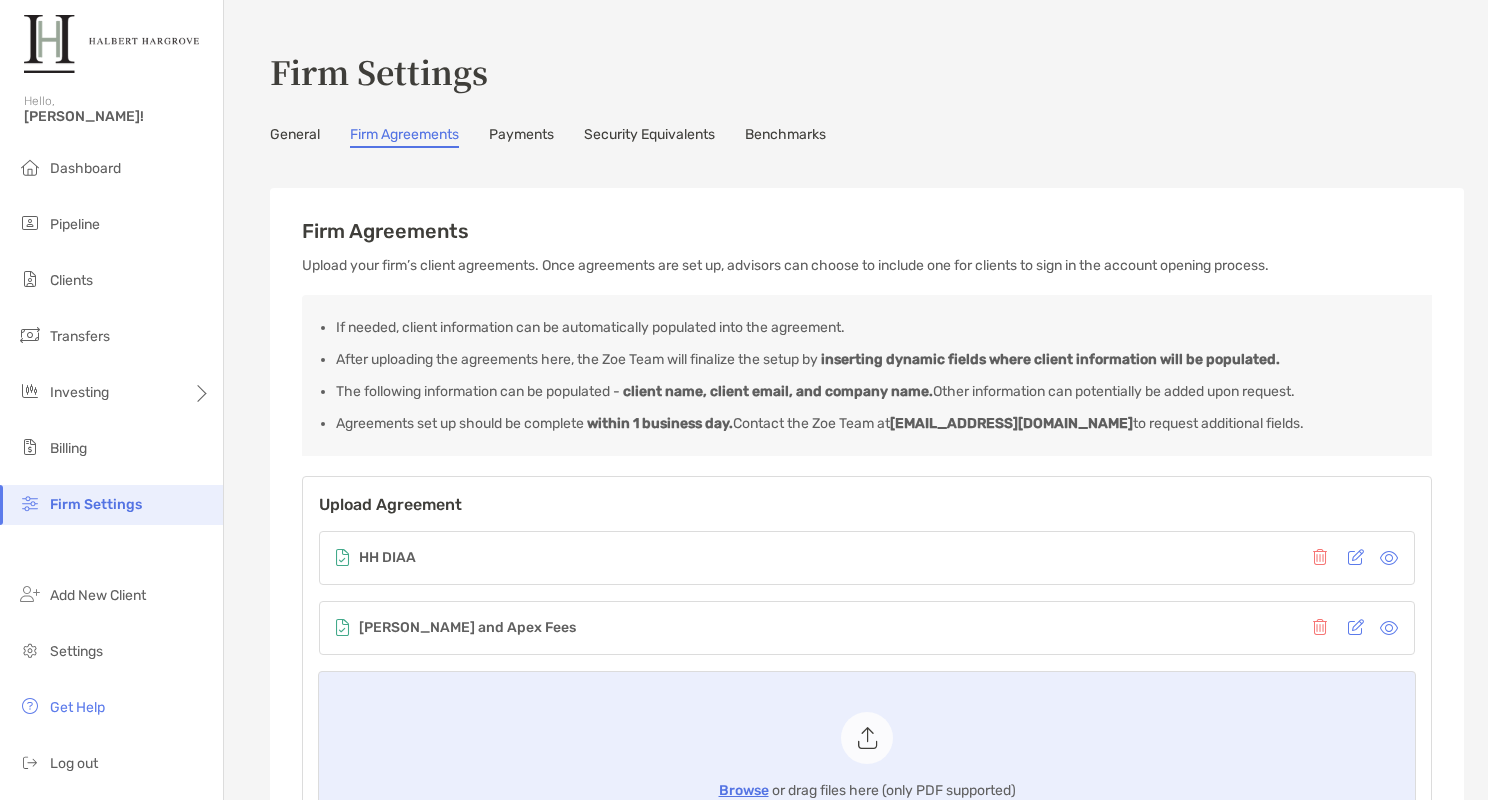 click on "Security Equivalents" at bounding box center (649, 137) 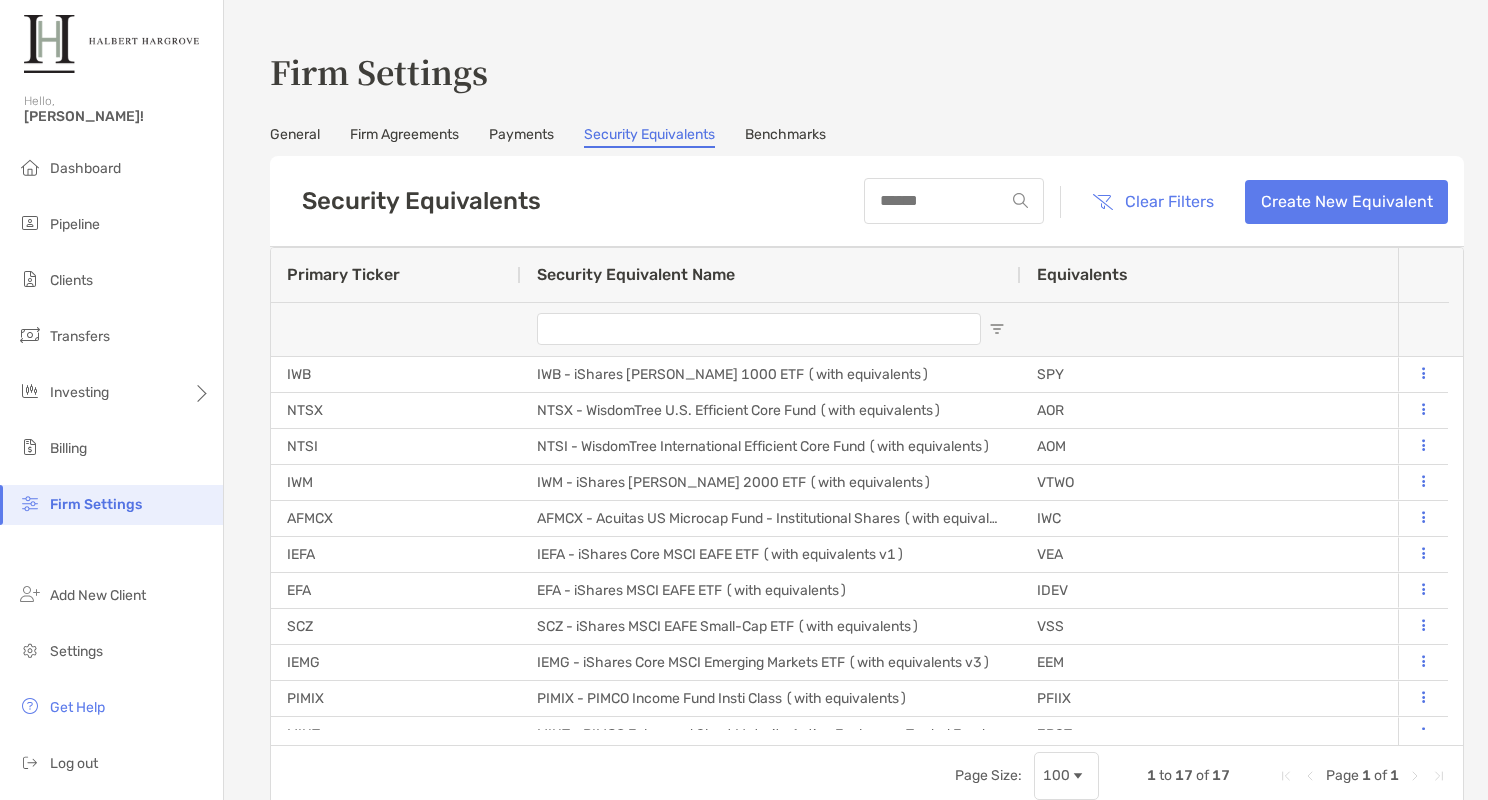 click on "Benchmarks" at bounding box center [785, 137] 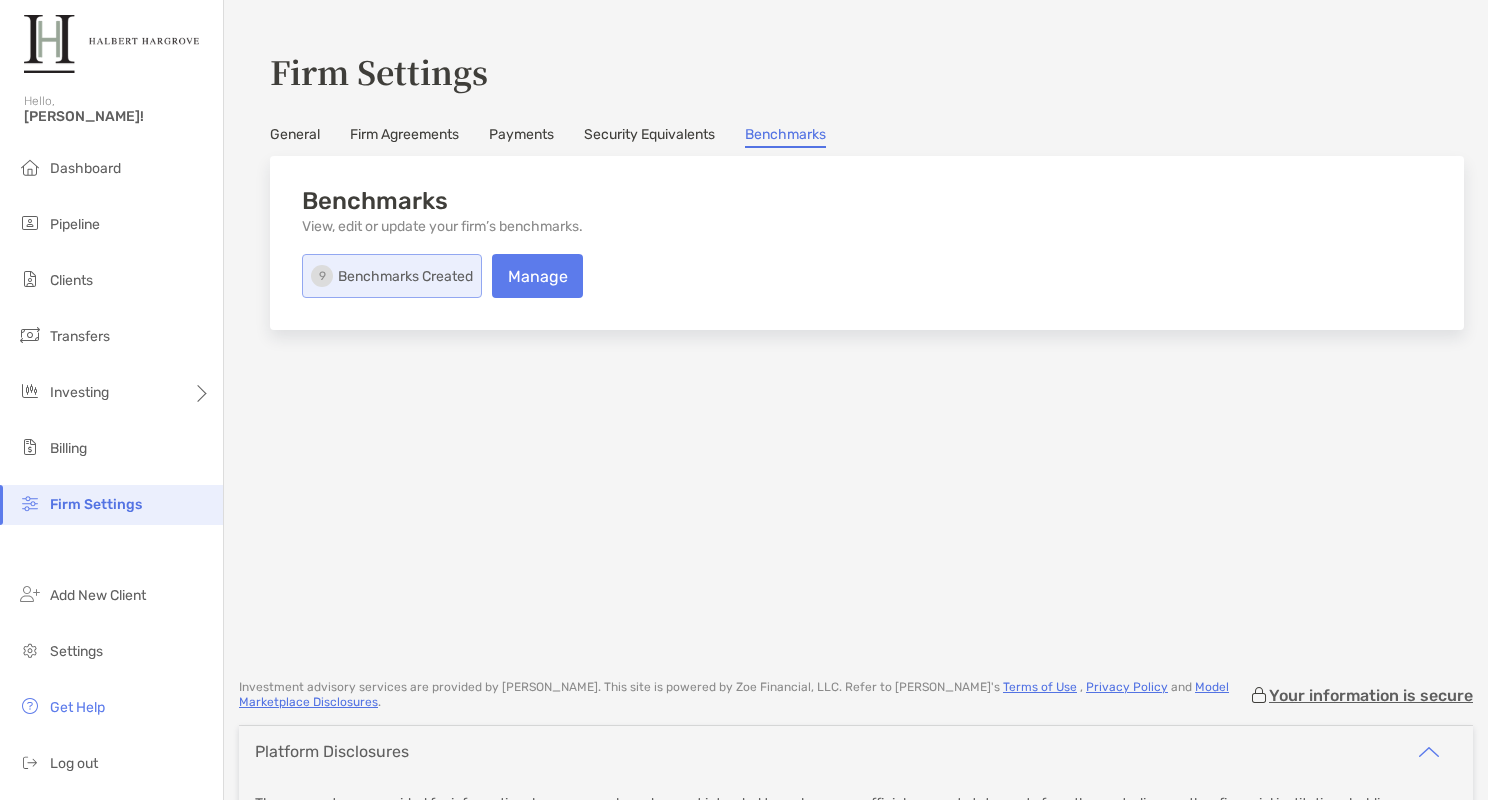 click on "Security Equivalents" at bounding box center [649, 137] 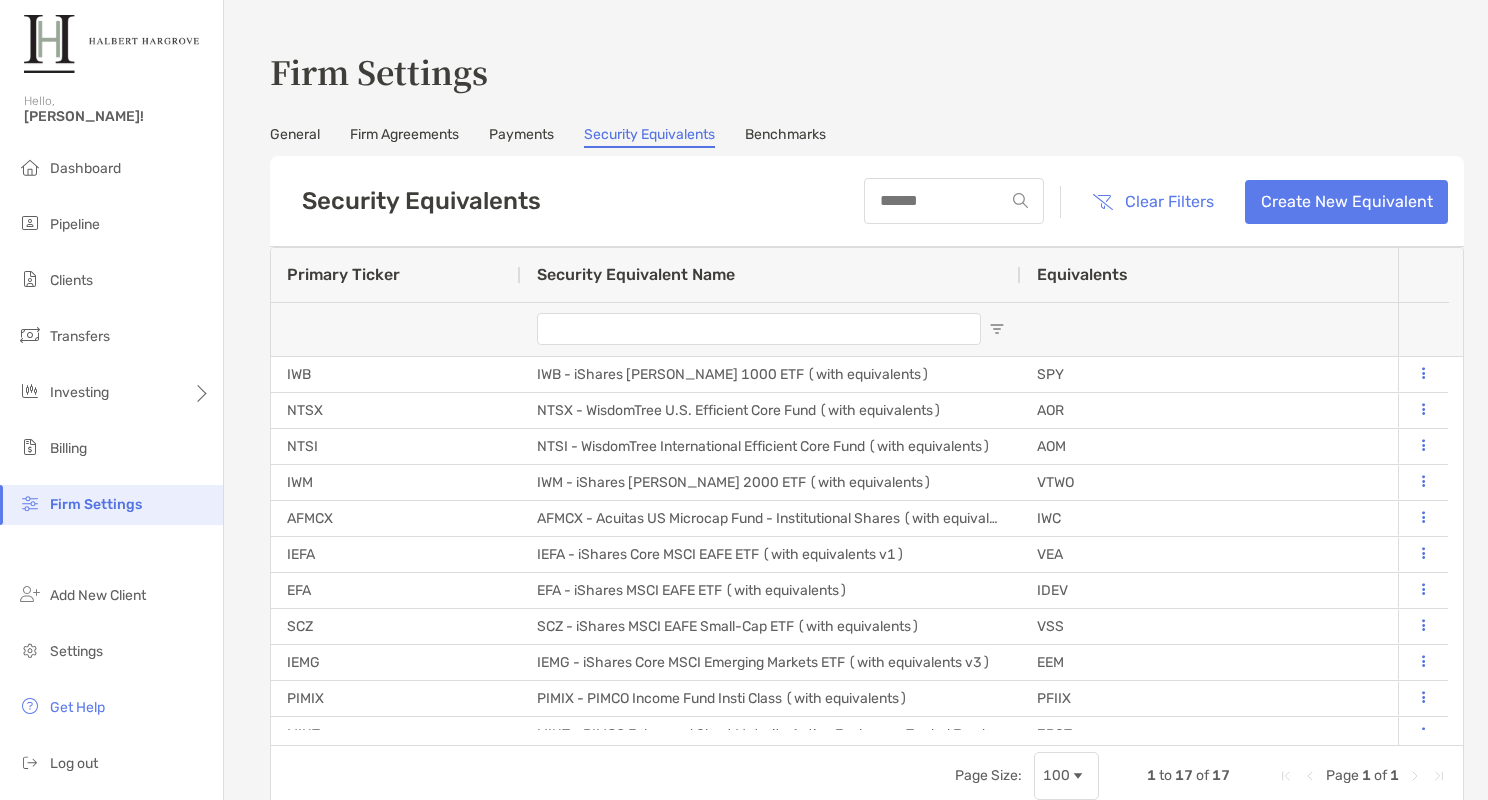 click on "Payments" at bounding box center (521, 137) 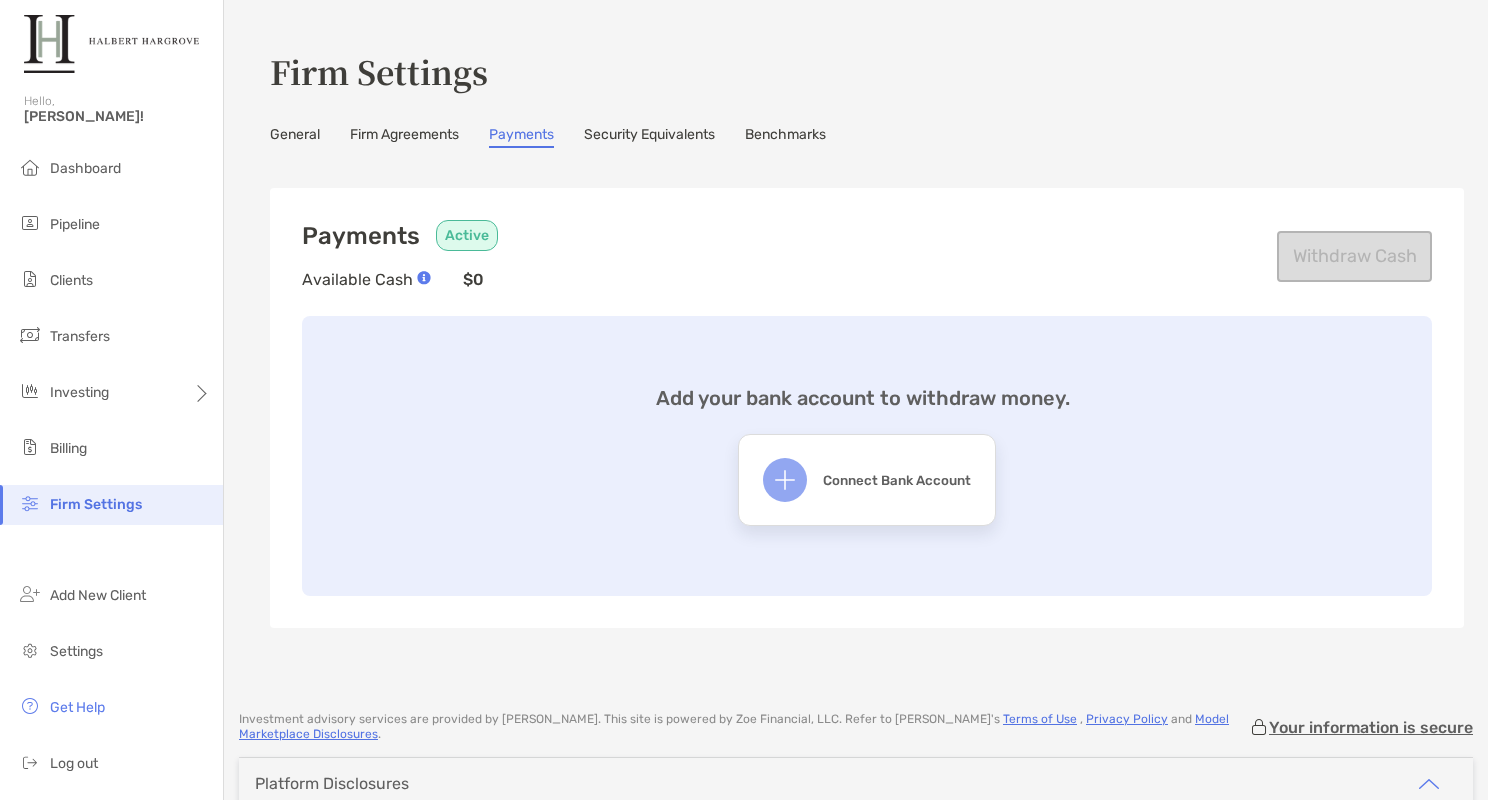 click on "Firm Agreements" at bounding box center (404, 137) 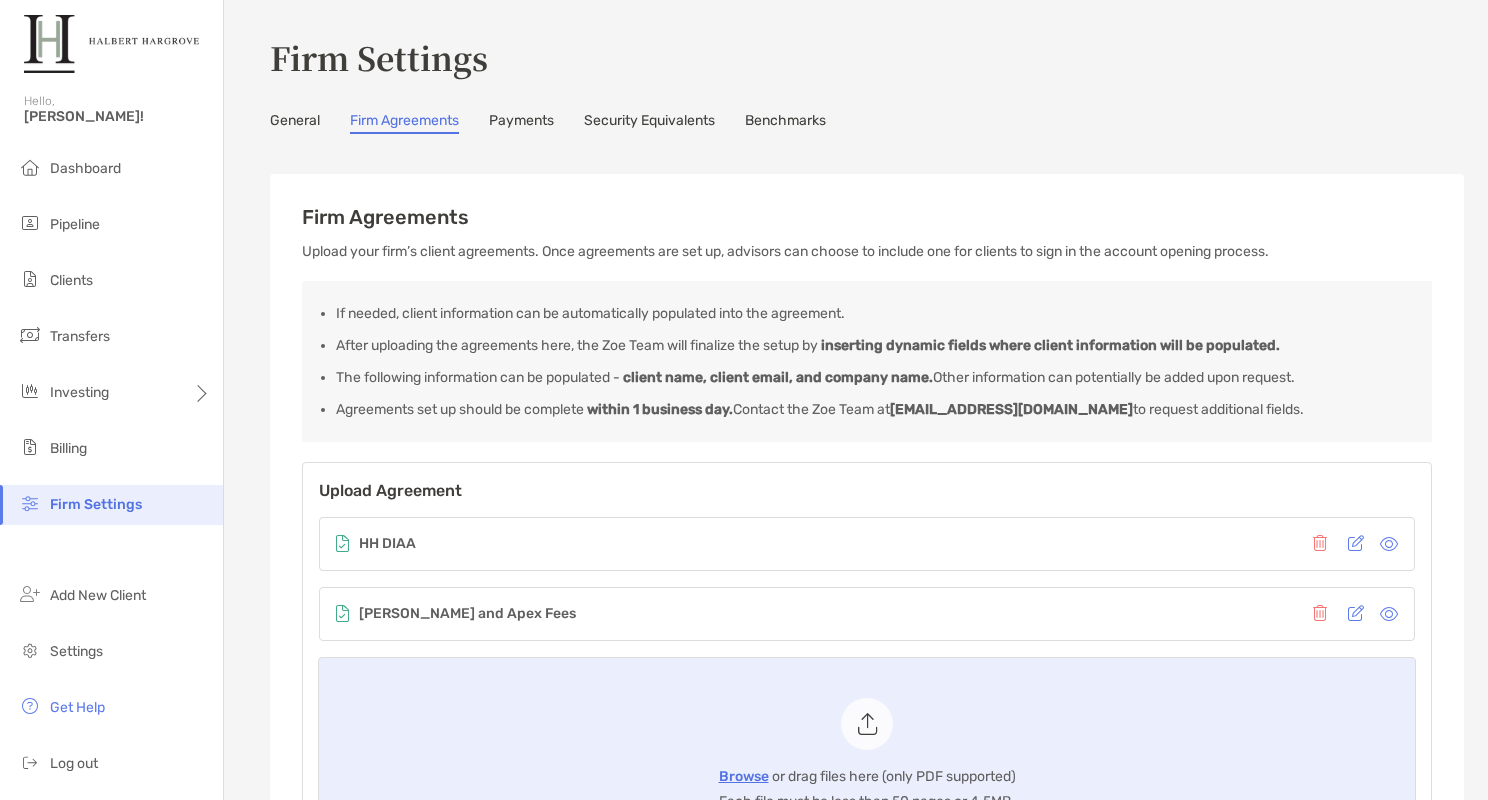 scroll, scrollTop: 12, scrollLeft: 0, axis: vertical 